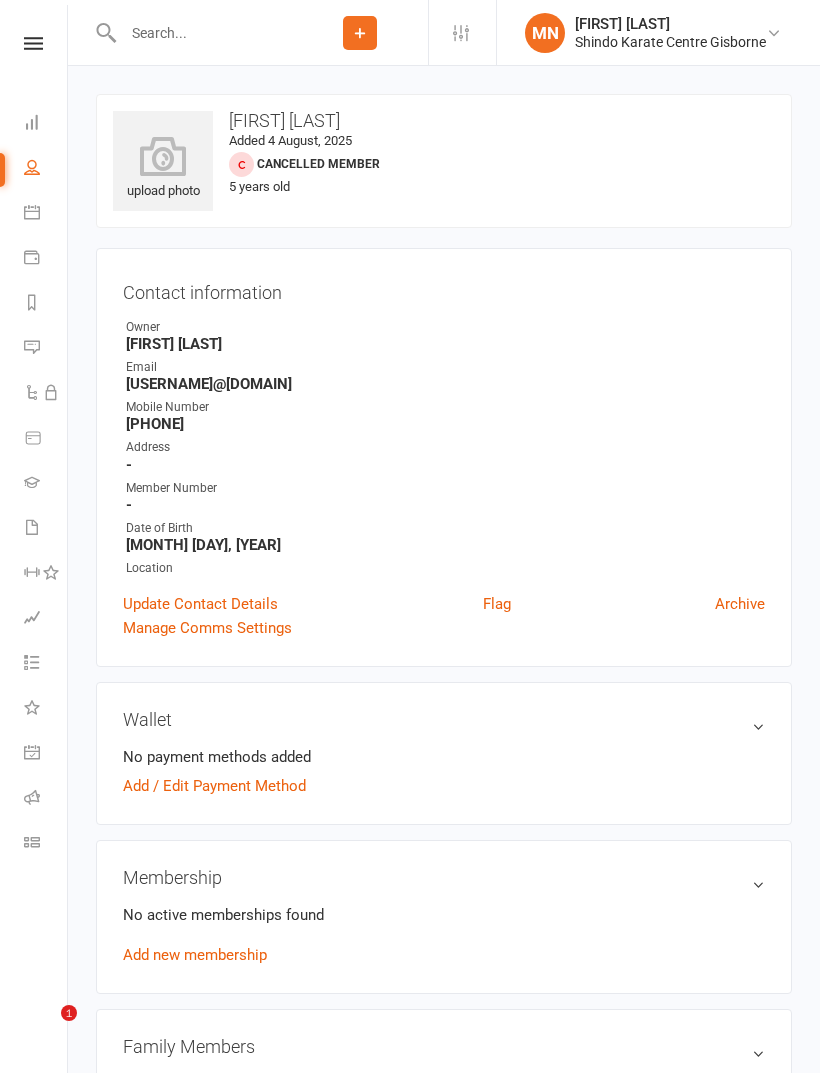 scroll, scrollTop: 0, scrollLeft: 0, axis: both 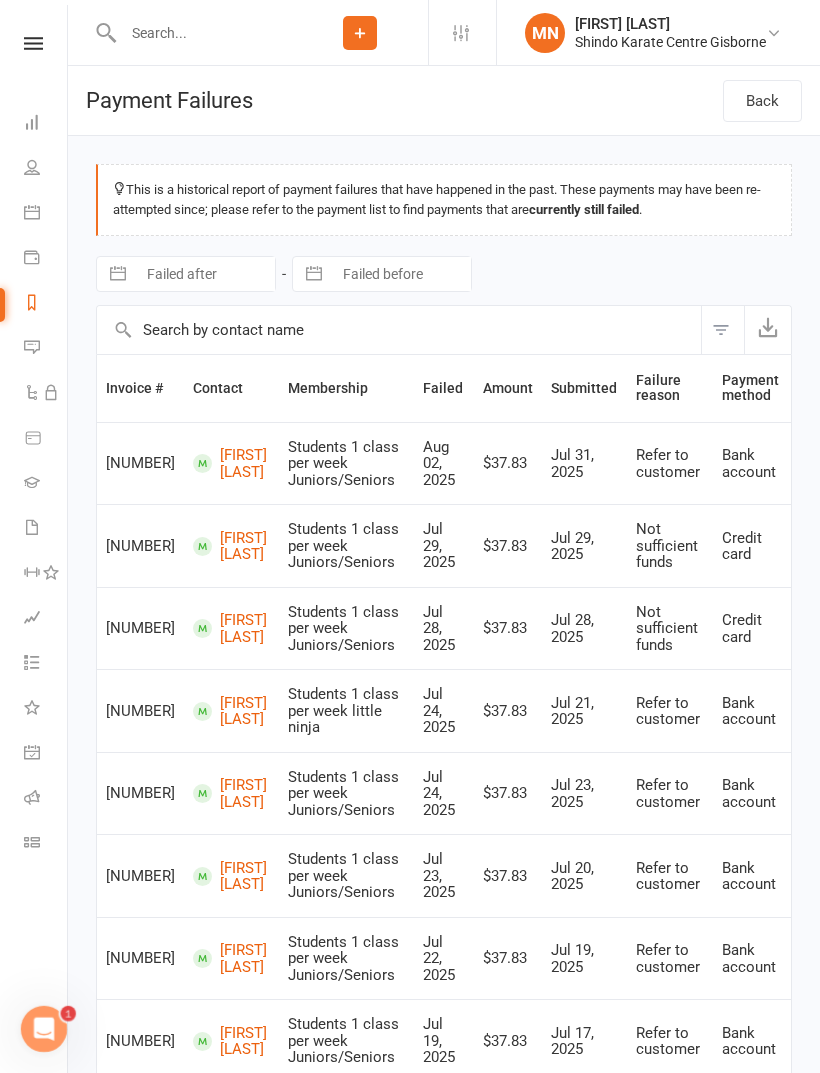 click at bounding box center [33, 43] 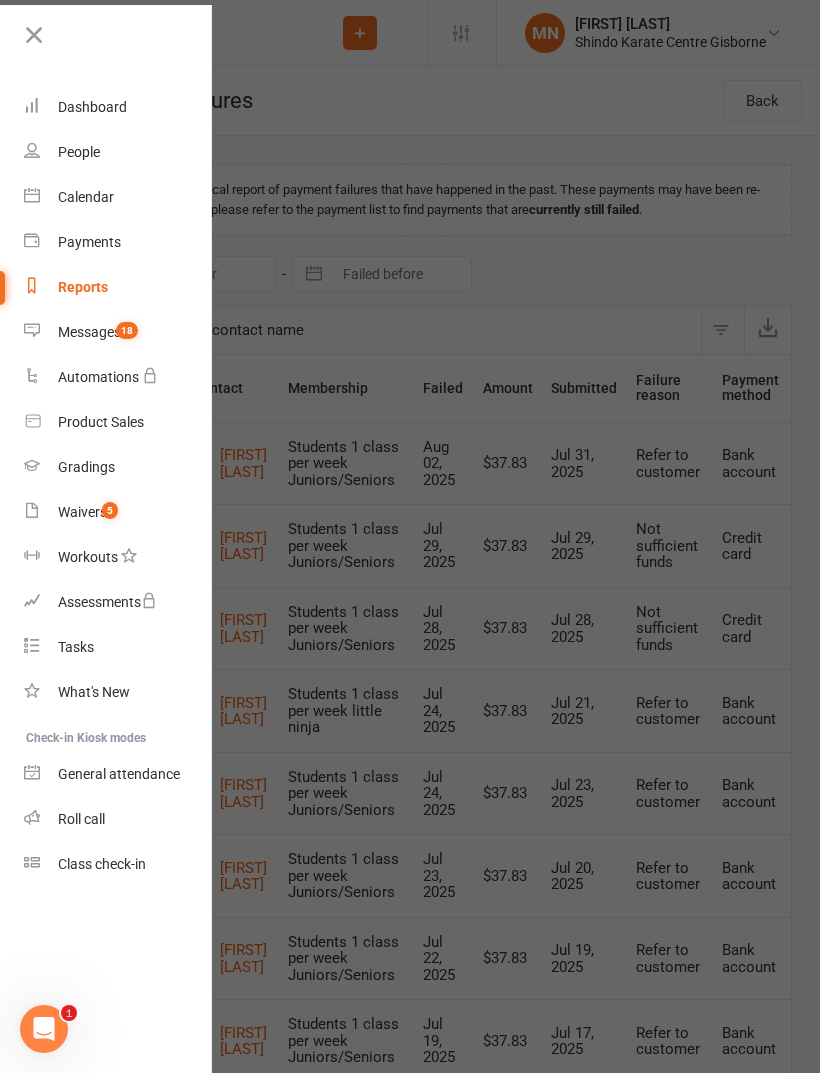 click at bounding box center [34, 35] 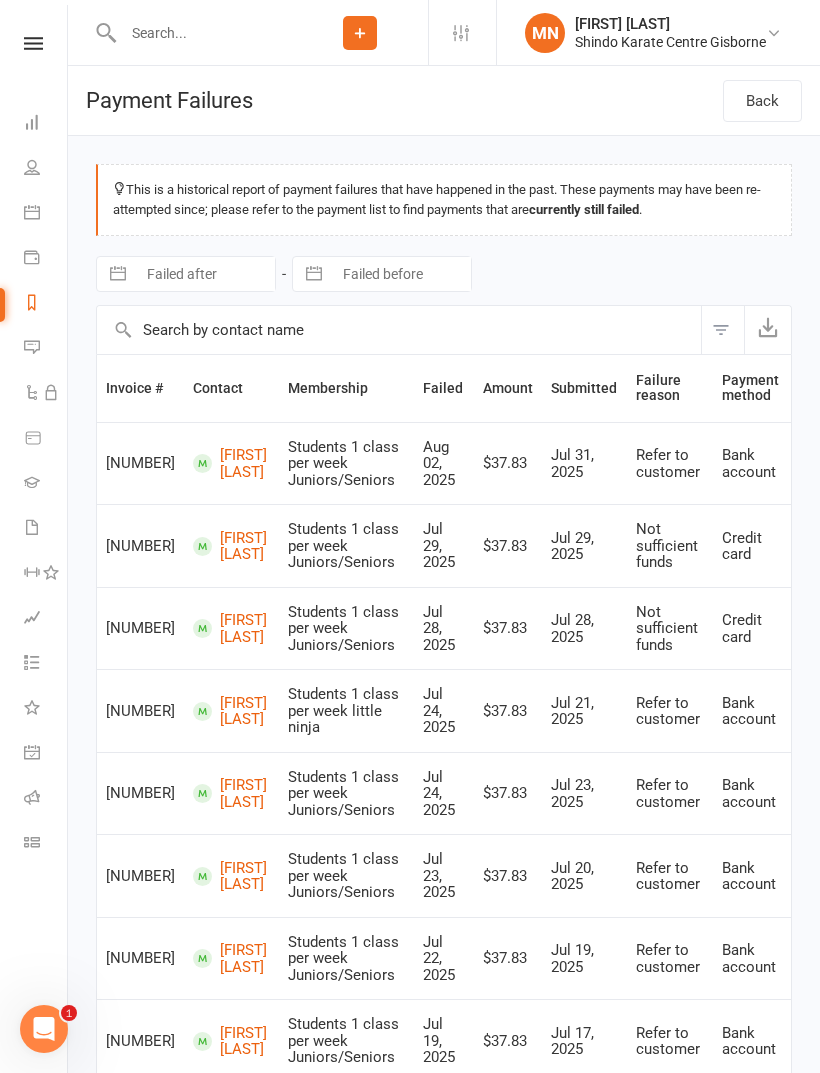 click at bounding box center (32, 167) 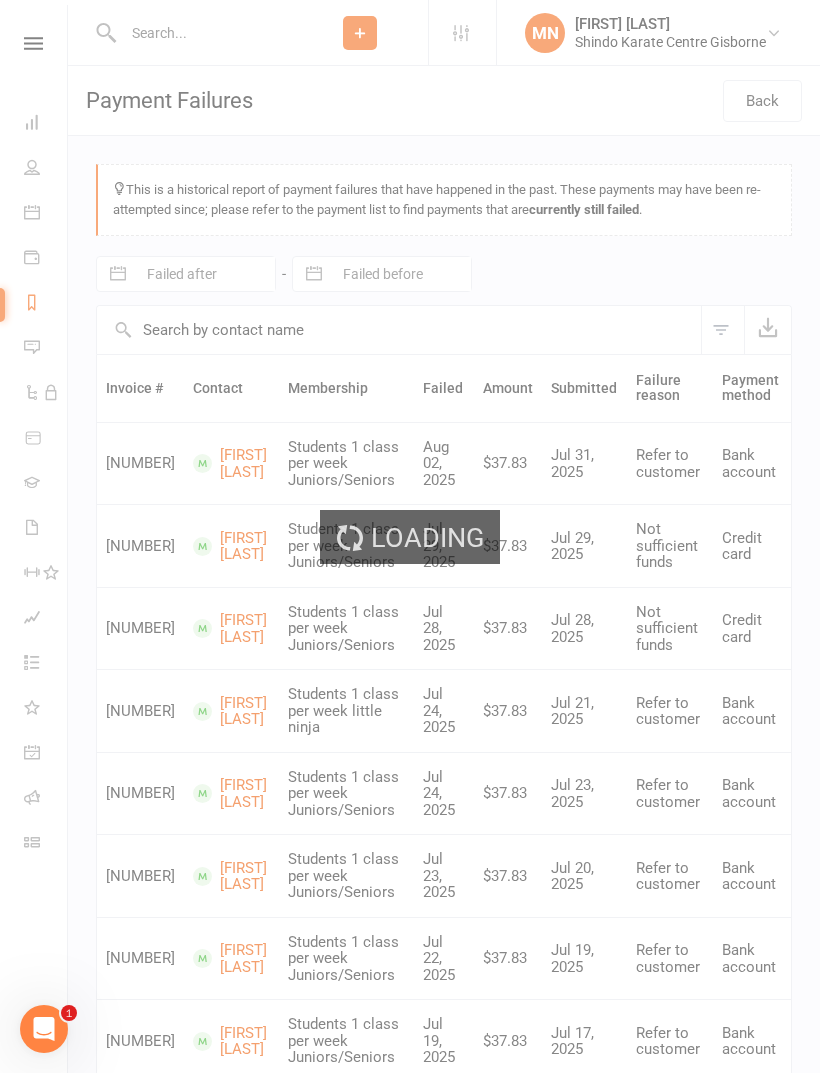 select on "100" 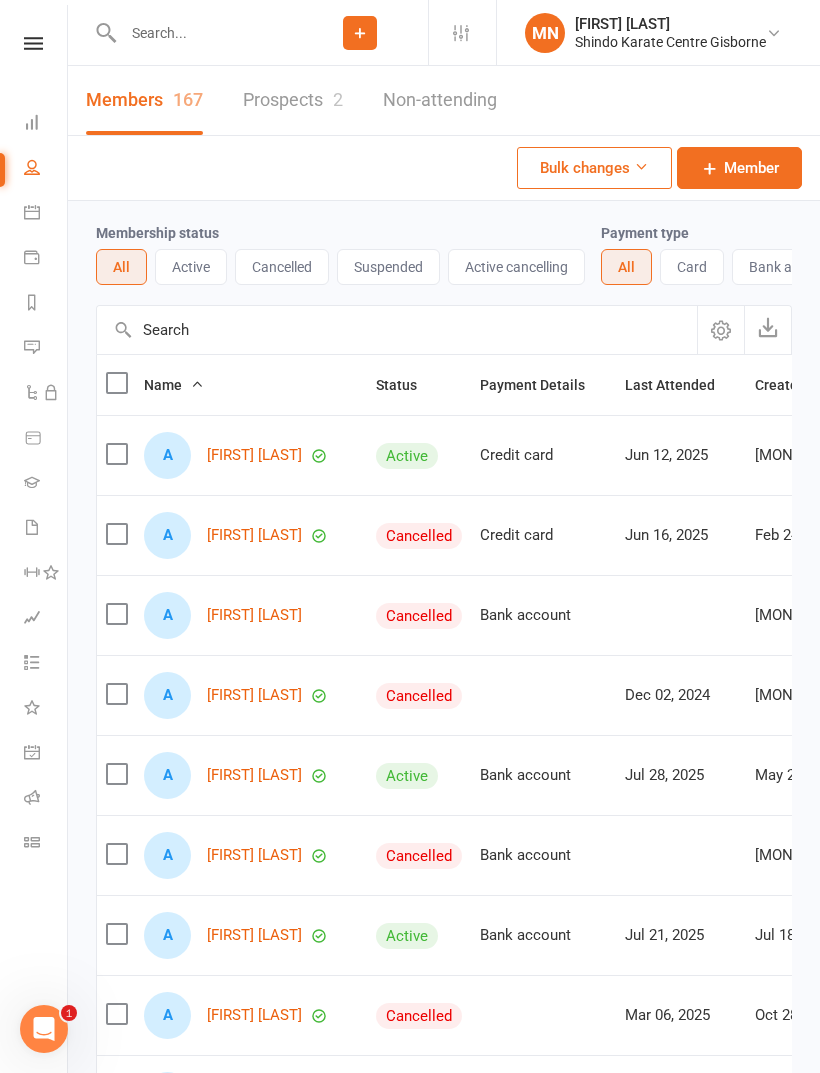 click at bounding box center [397, 330] 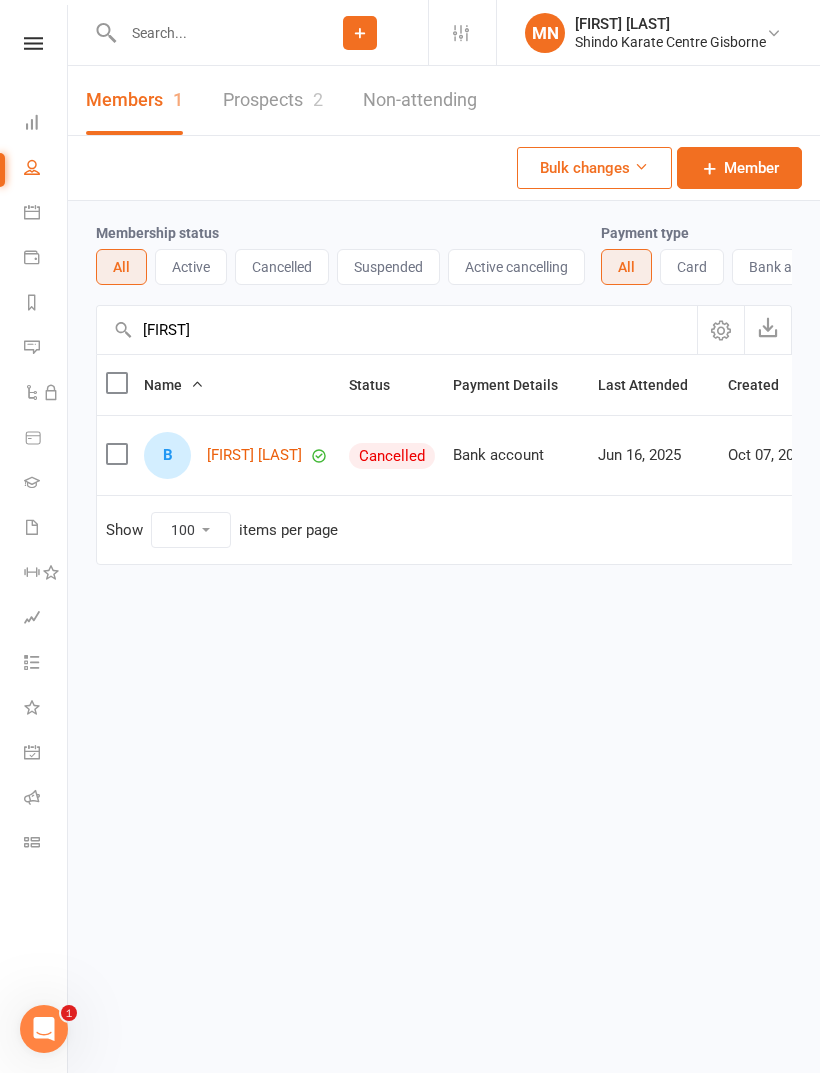 type on "[FIRST]" 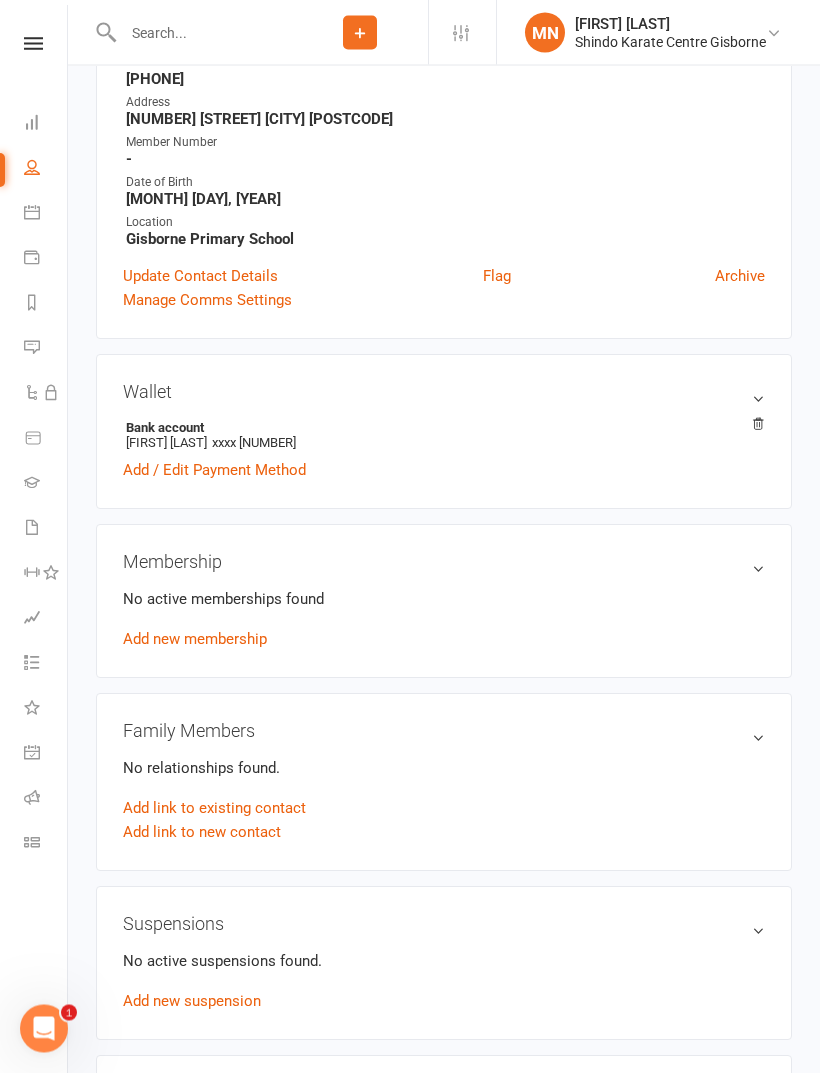 scroll, scrollTop: 353, scrollLeft: 0, axis: vertical 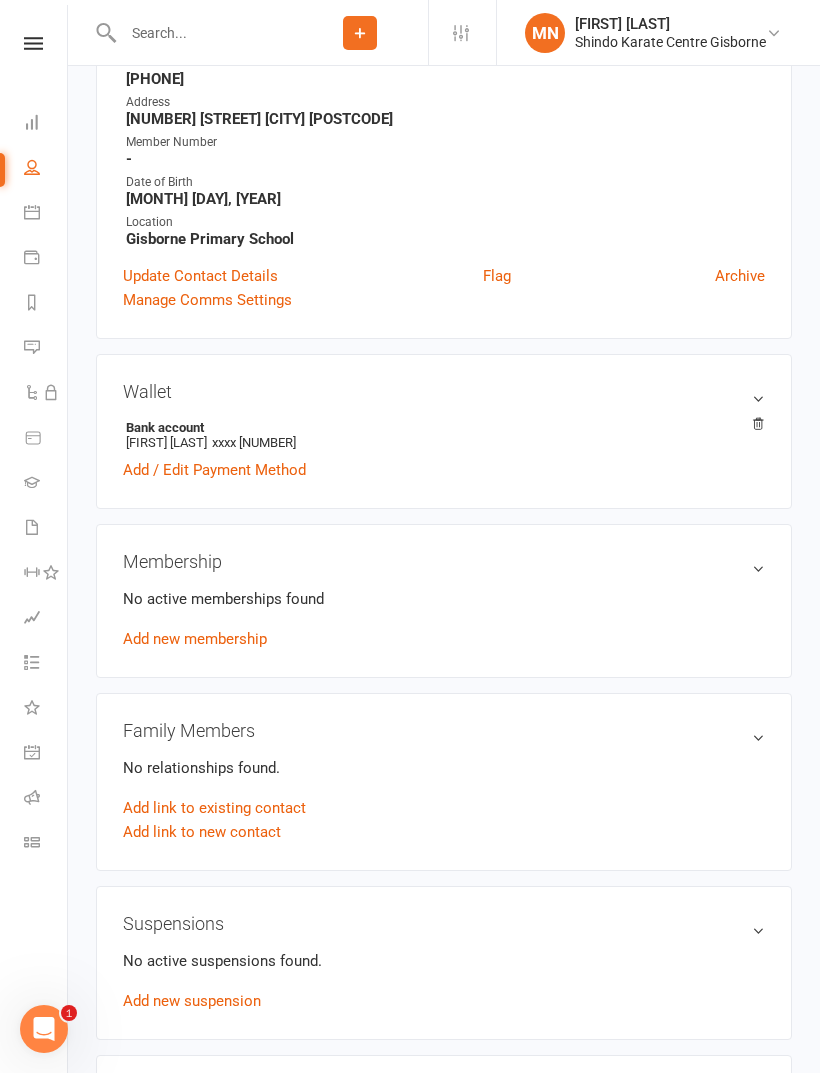 click on "Add new membership" at bounding box center [195, 639] 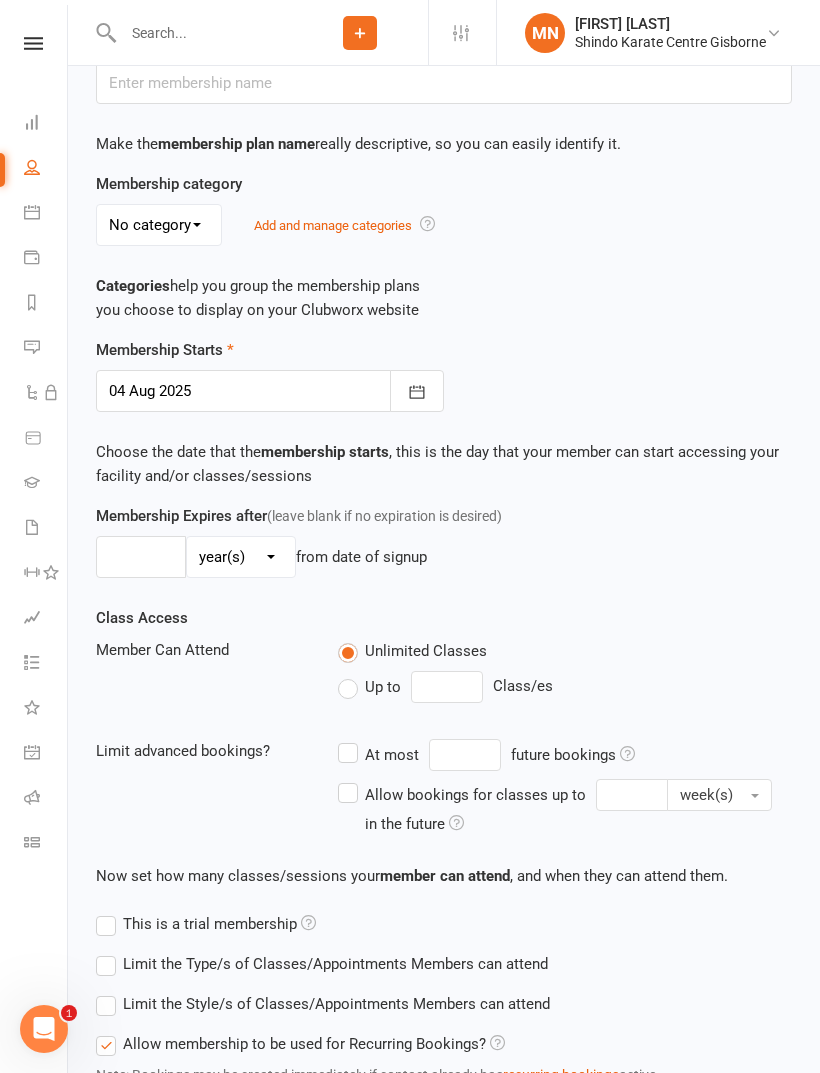 scroll, scrollTop: 0, scrollLeft: 0, axis: both 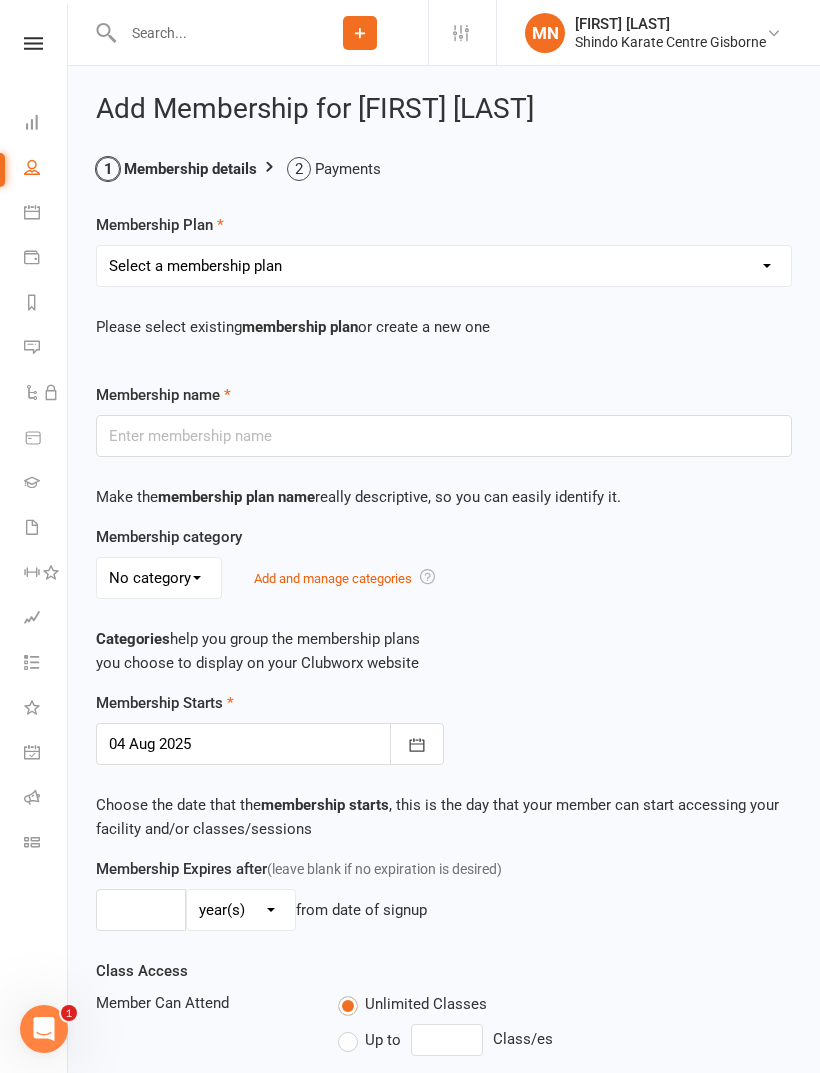 click on "Select a membership plan Create new Membership Plan Existing Juniors/Seniors 2 class Little Ninjas 1 class - New Students Little Ninjas 2 Class - New Students Juniors/Seniors 1 class - New Students Juniors/Seniors 2 class - New Students Juniors/Seniors unlimited - New Students Term fees invoice 1 class Term fees 2 class term fees unlimited 1 class per week 3rd family member Students 1 class per week little ninja Students 1 class per week Juniors/Seniors Students 2 class per week Students Unlimited Juniors/Seniors" at bounding box center (444, 266) 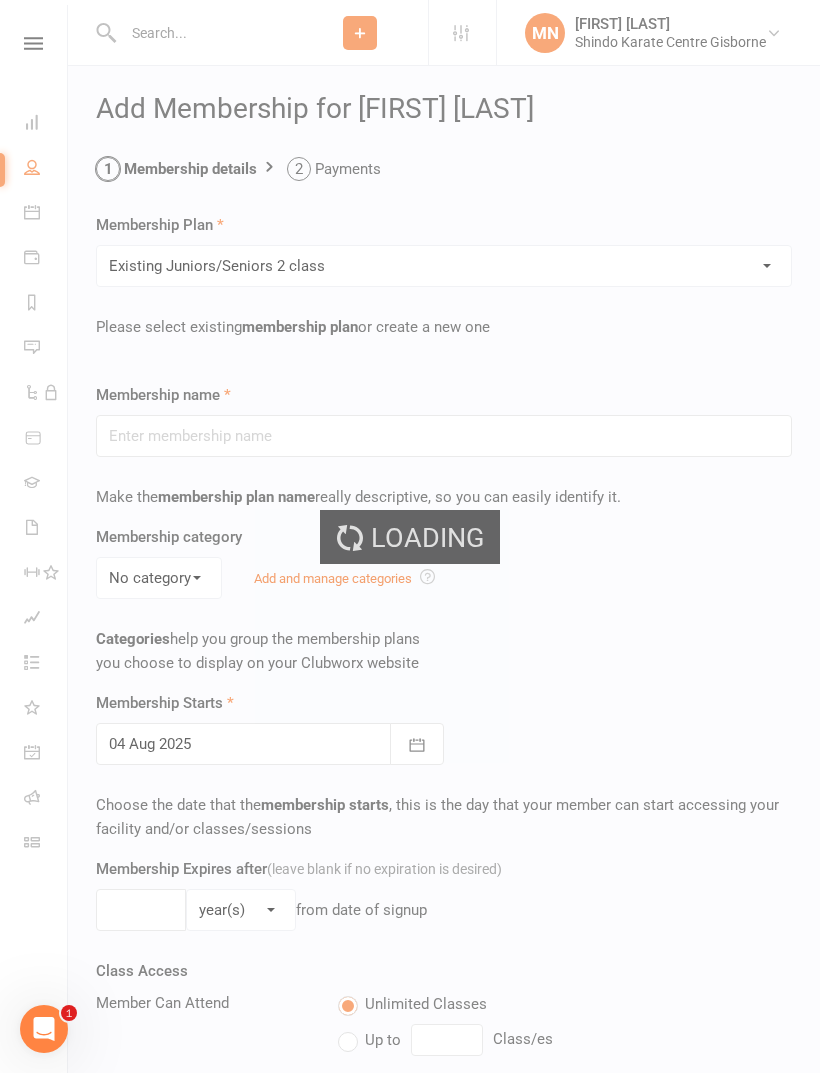 type on "Existing Juniors/Seniors 2 class" 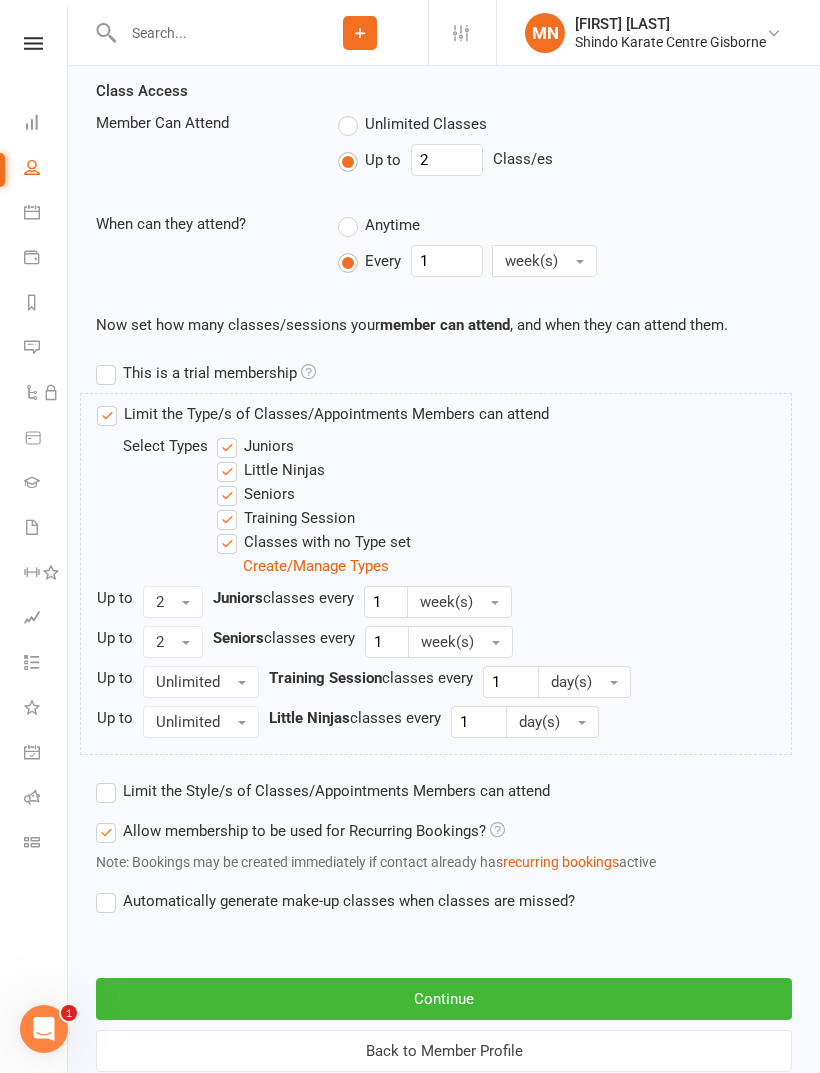 scroll, scrollTop: 893, scrollLeft: 0, axis: vertical 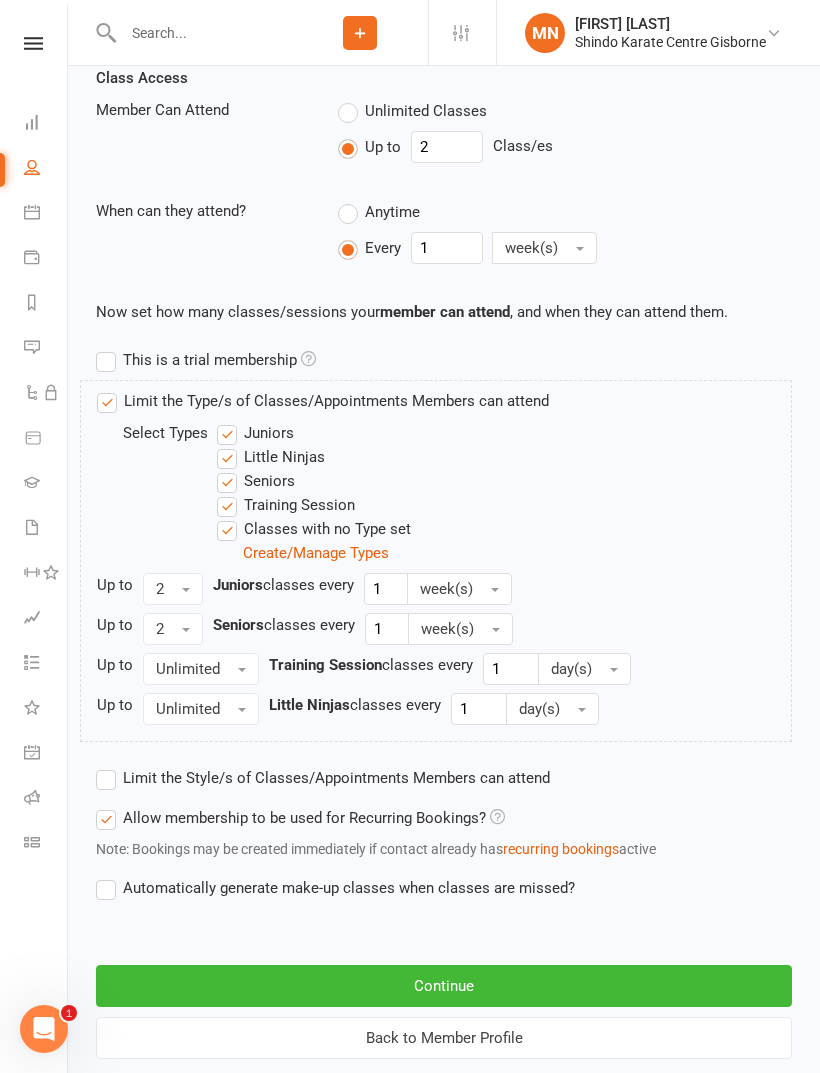 click on "Continue" at bounding box center (444, 986) 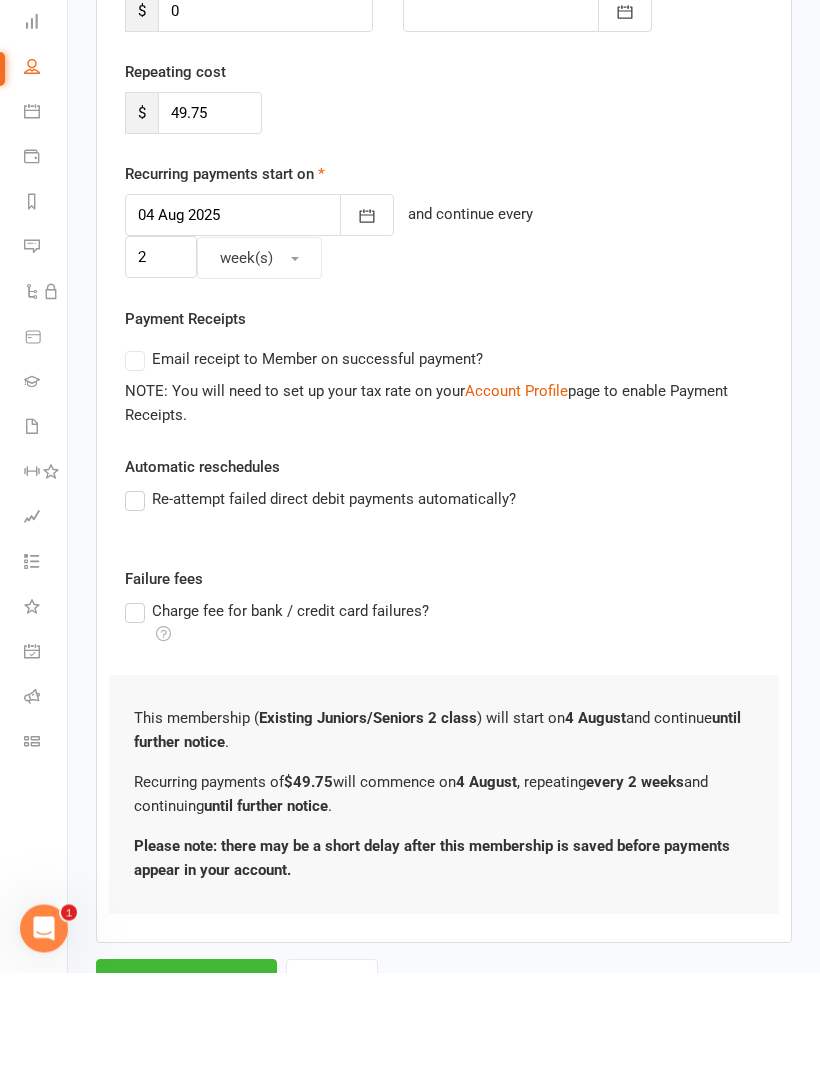 scroll, scrollTop: 265, scrollLeft: 0, axis: vertical 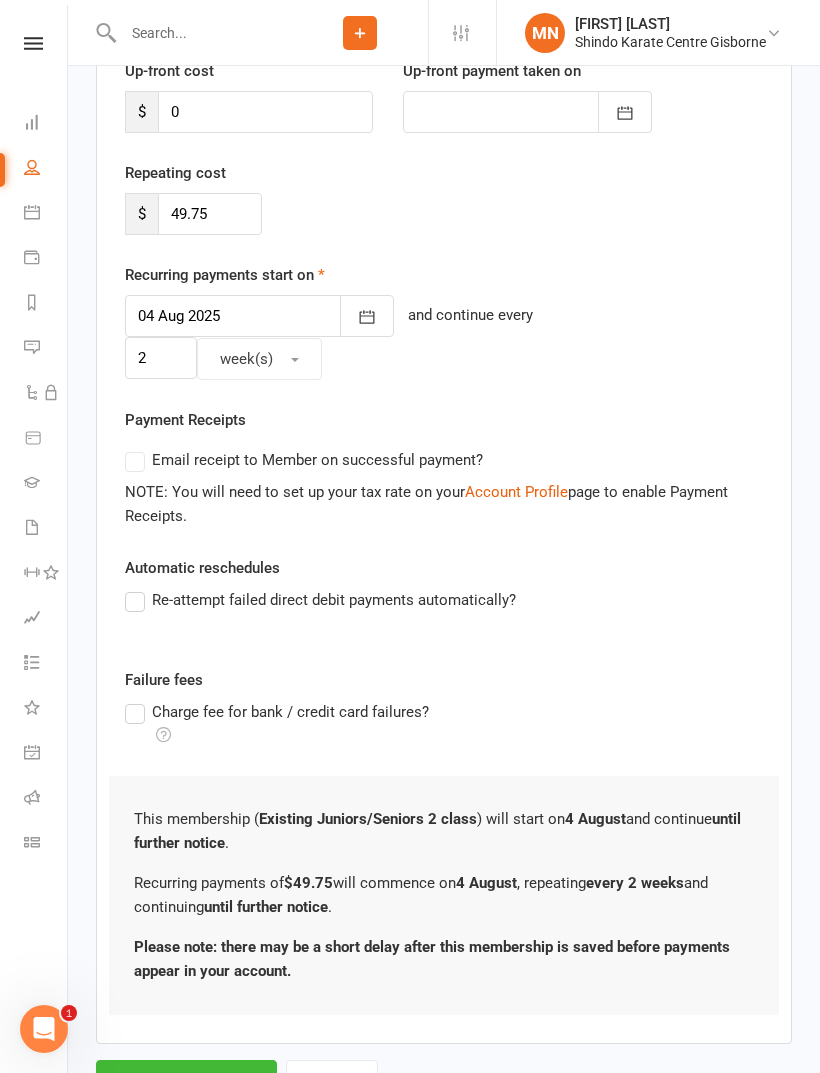 click on "Cancel" at bounding box center [332, 1081] 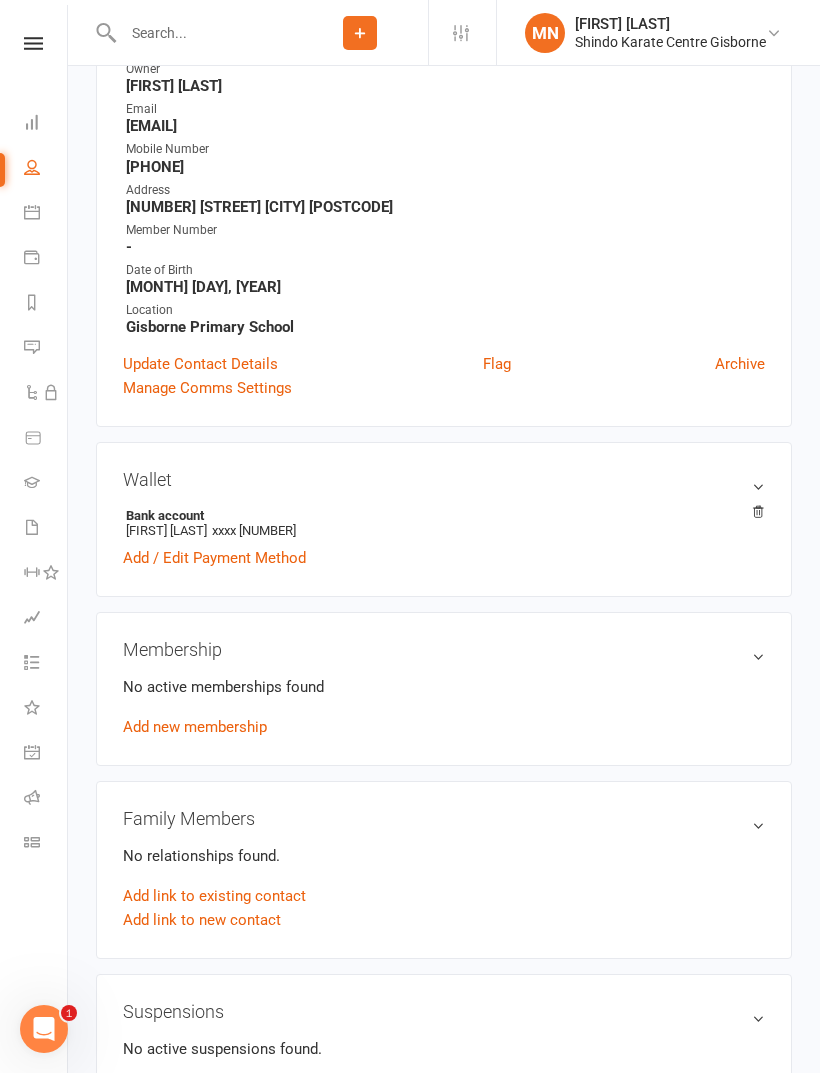 scroll, scrollTop: 0, scrollLeft: 0, axis: both 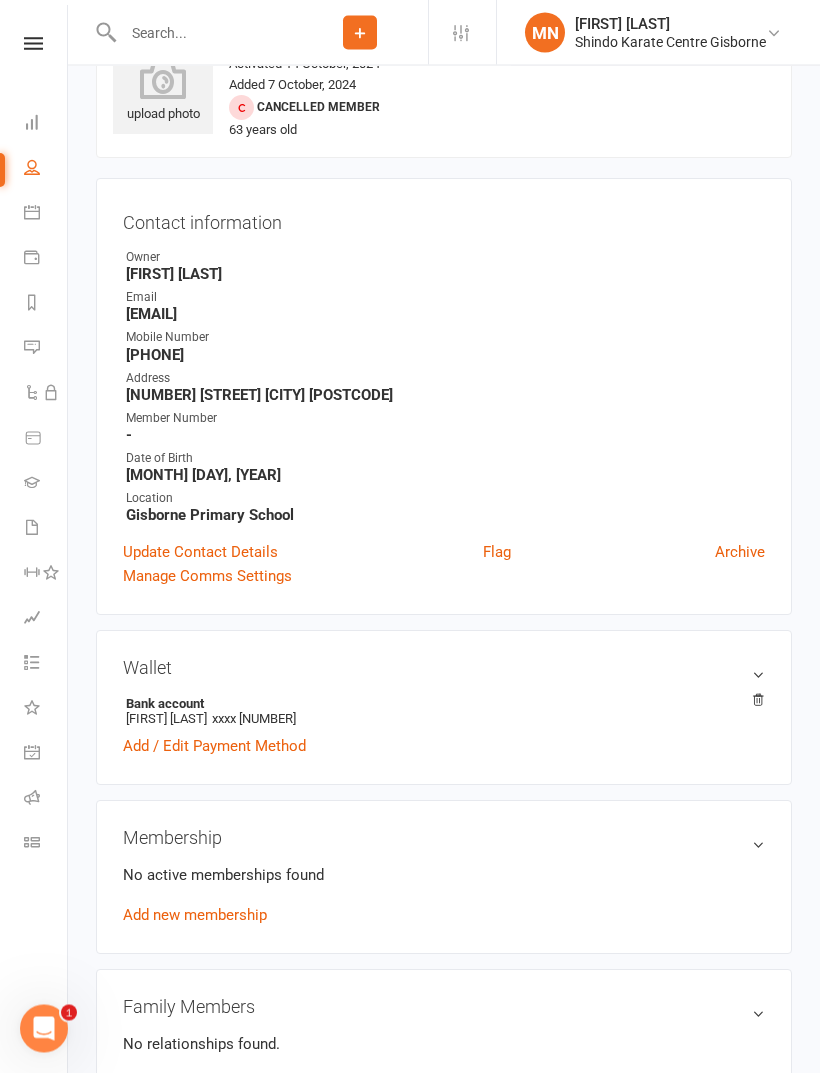 click on "Add new membership" at bounding box center (195, 916) 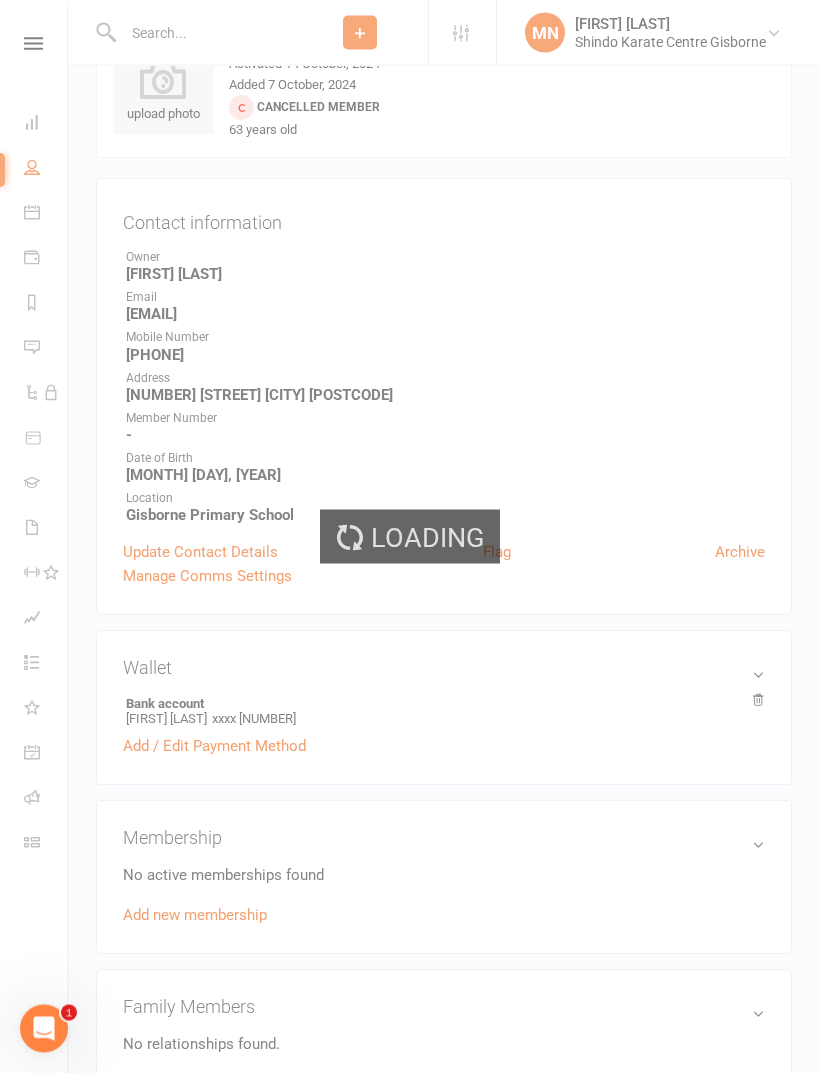 scroll, scrollTop: 77, scrollLeft: 0, axis: vertical 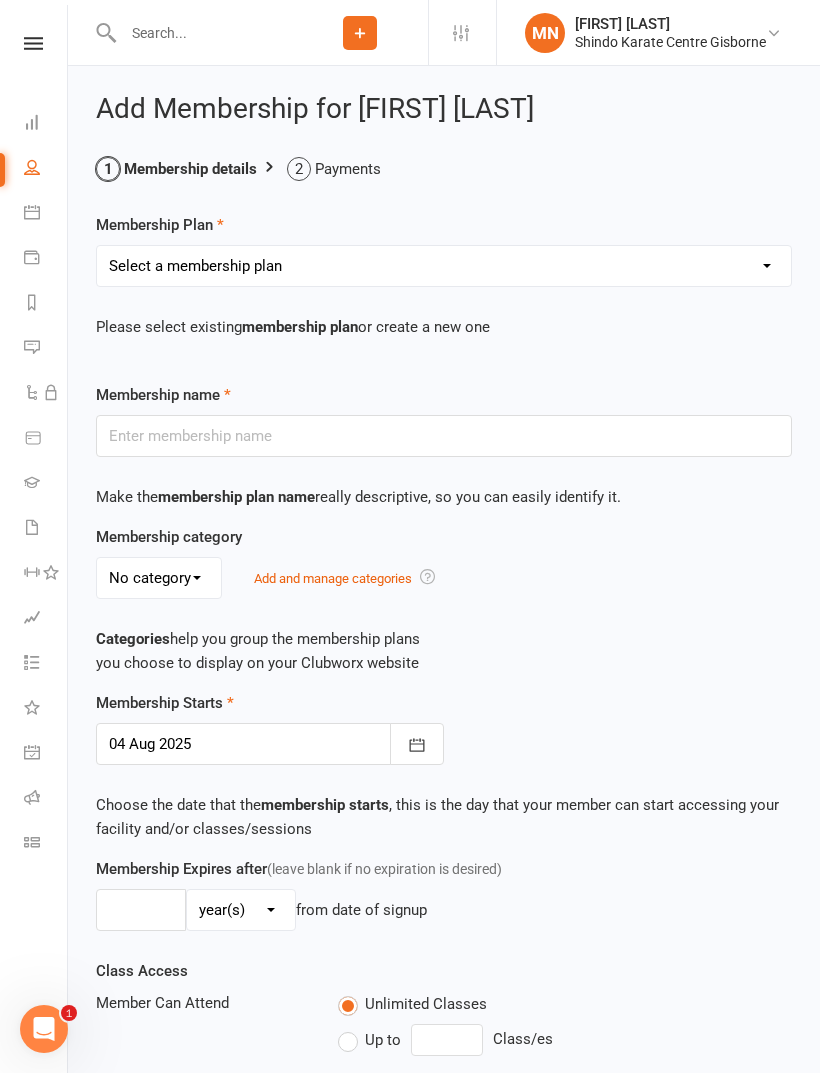 click on "Select a membership plan Create new Membership Plan Existing Juniors/Seniors 2 class Little Ninjas 1 class - New Students Little Ninjas 2 Class - New Students Juniors/Seniors 1 class - New Students Juniors/Seniors 2 class - New Students Juniors/Seniors unlimited - New Students Term fees invoice 1 class Term fees 2 class term fees unlimited 1 class per week 3rd family member Students 1 class per week little ninja Students 1 class per week Juniors/Seniors Students 2 class per week Students Unlimited Juniors/Seniors" at bounding box center (444, 266) 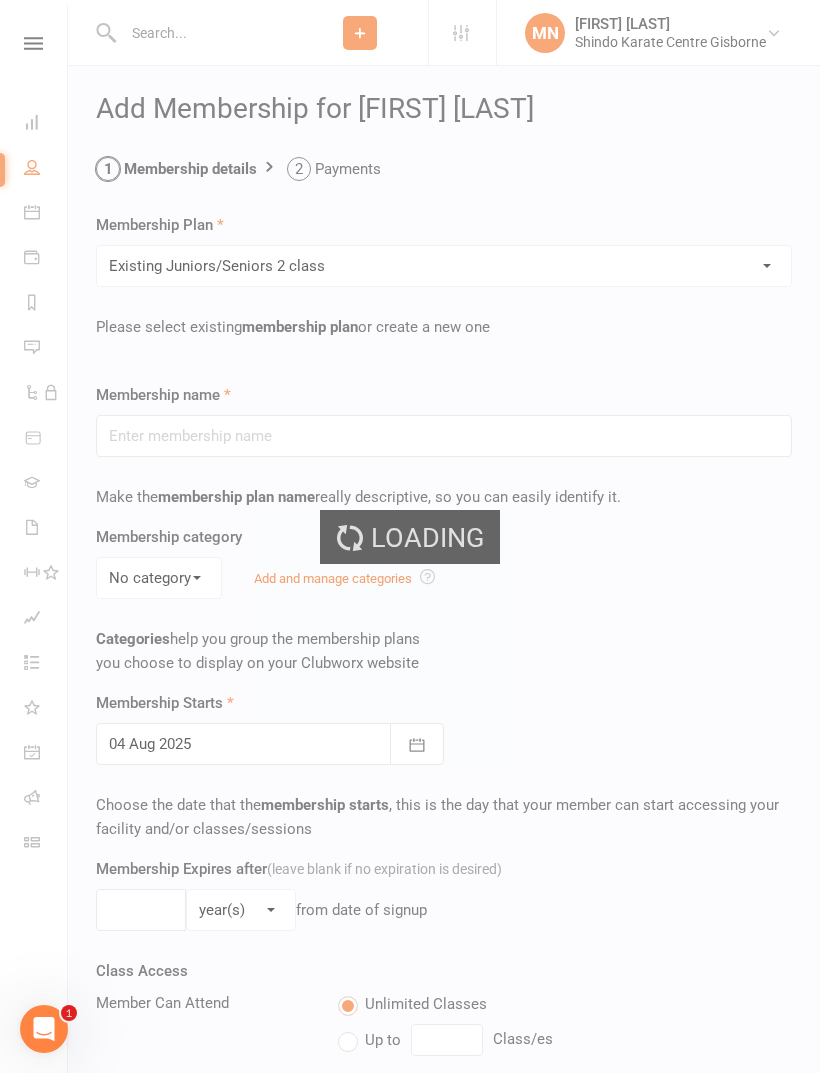 type on "Existing Juniors/Seniors 2 class" 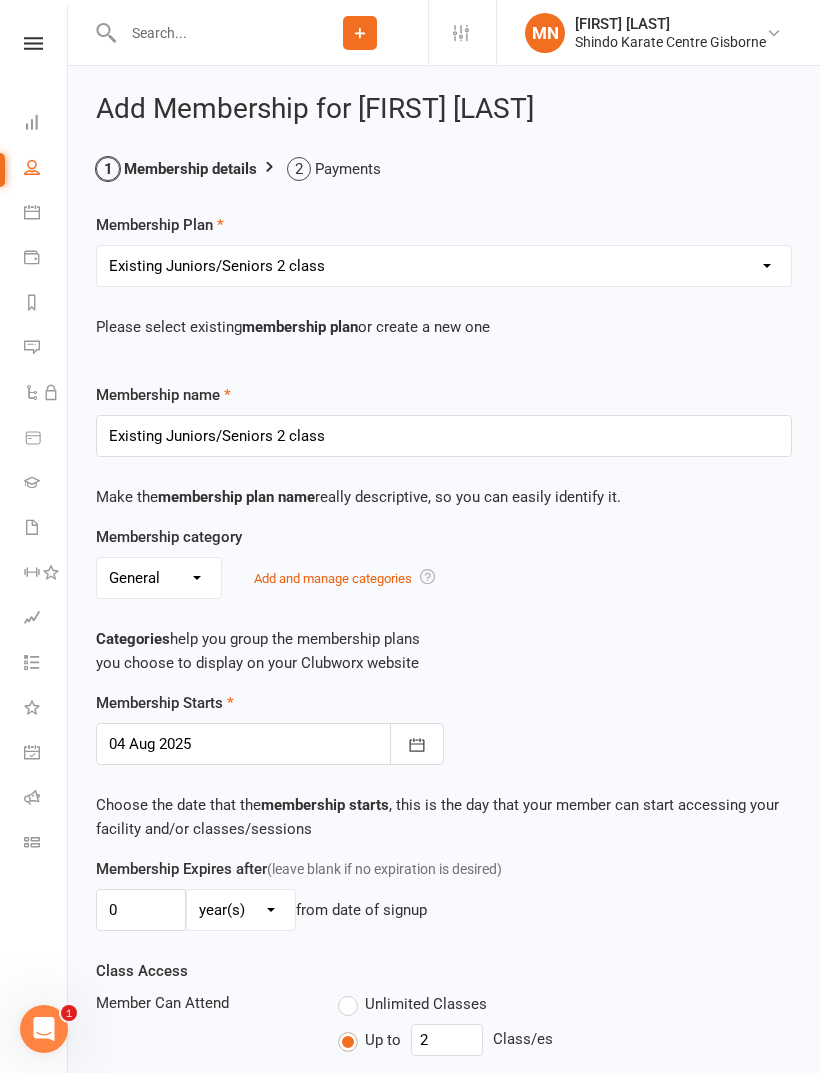 click on "Select a membership plan Create new Membership Plan Existing Juniors/Seniors 2 class Little Ninjas 1 class - New Students Little Ninjas 2 Class - New Students Juniors/Seniors 1 class - New Students Juniors/Seniors 2 class - New Students Juniors/Seniors unlimited - New Students Term fees invoice 1 class Term fees 2 class term fees unlimited 1 class per week 3rd family member Students 1 class per week little ninja Students 1 class per week Juniors/Seniors Students 2 class per week Students Unlimited Juniors/Seniors" at bounding box center [444, 266] 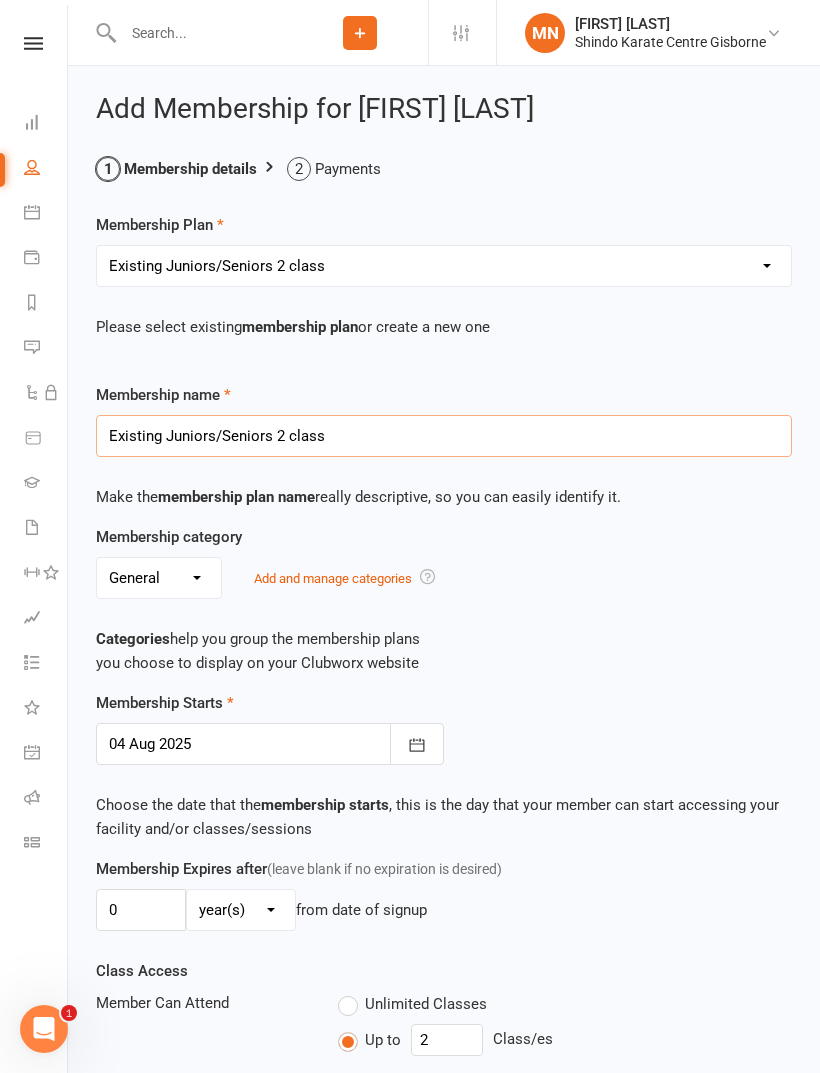 click on "Existing Juniors/Seniors 2 class" at bounding box center (444, 436) 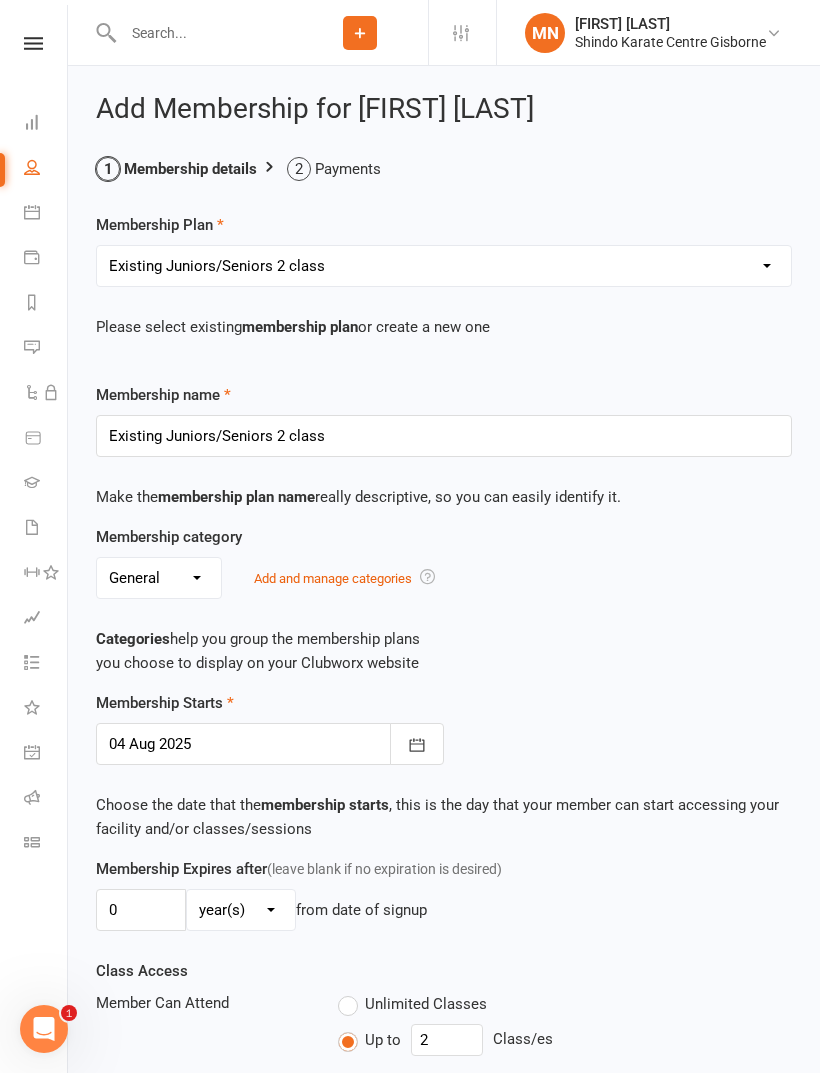 click on "Membership category No category General Add and manage categories" at bounding box center [444, 562] 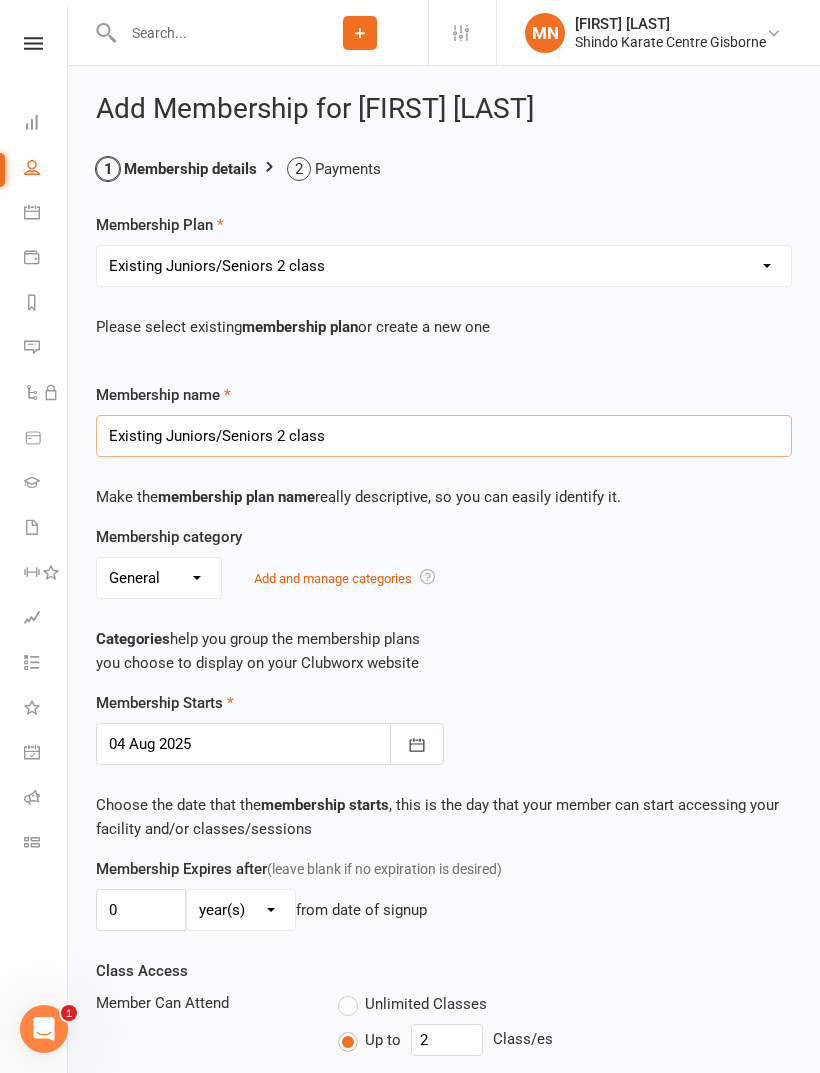click on "Existing Juniors/Seniors 2 class" at bounding box center (444, 436) 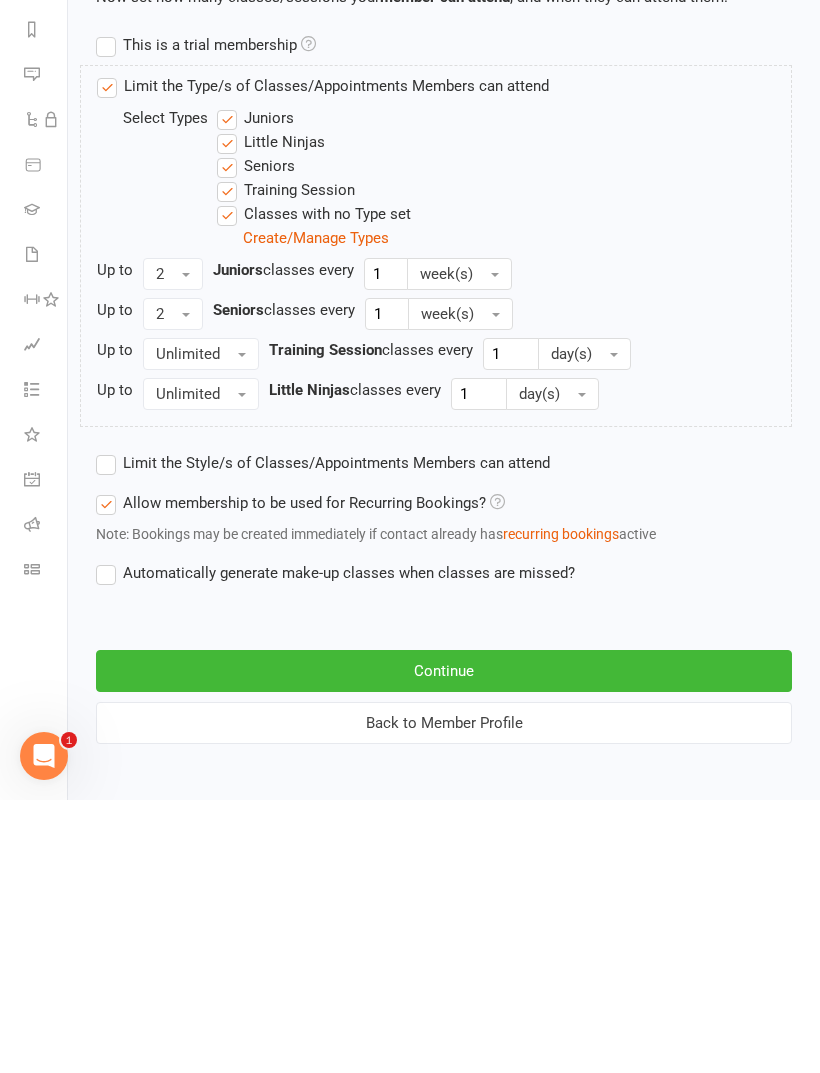 scroll, scrollTop: 957, scrollLeft: 0, axis: vertical 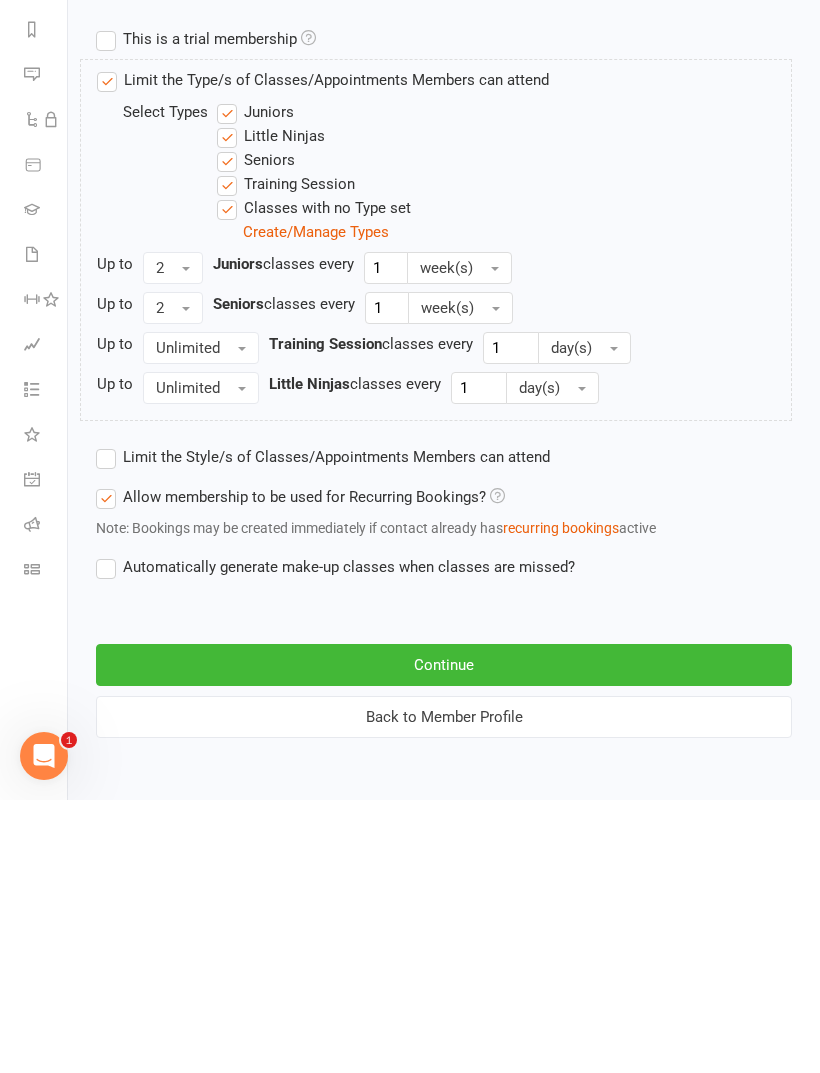 type on "Existing Juniors/Seniors 1 class" 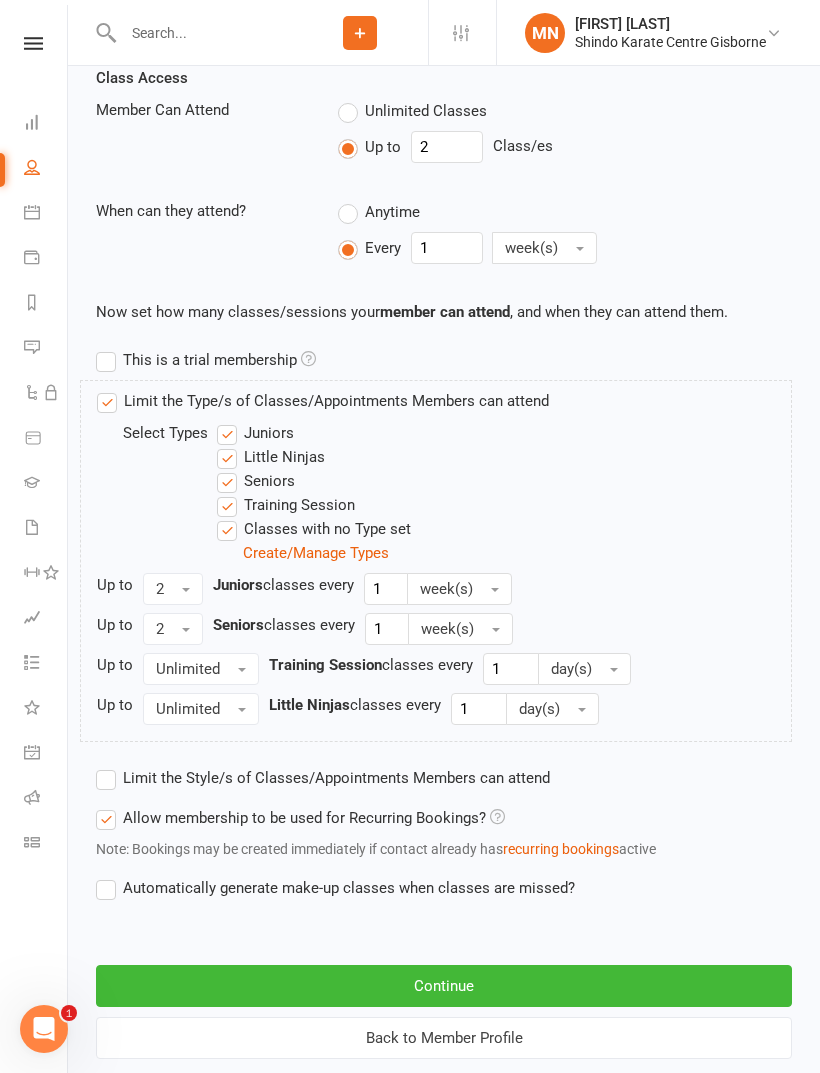 click on "Continue" at bounding box center (444, 986) 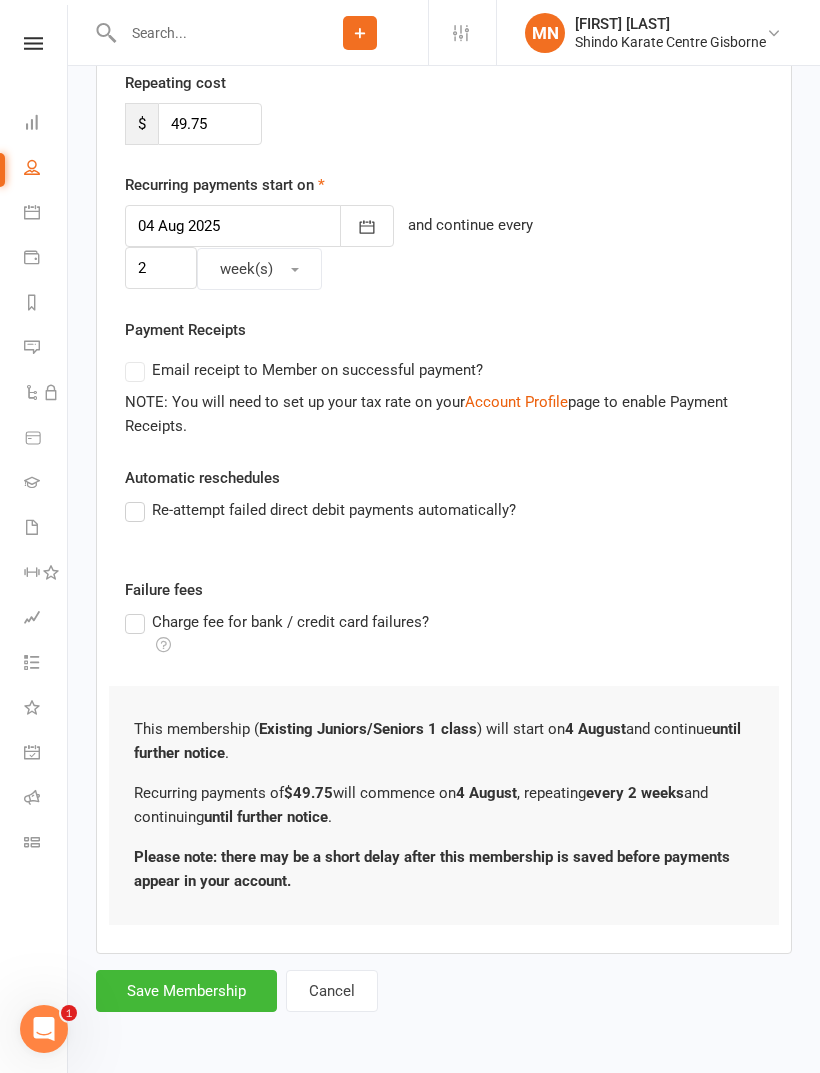 scroll, scrollTop: 0, scrollLeft: 0, axis: both 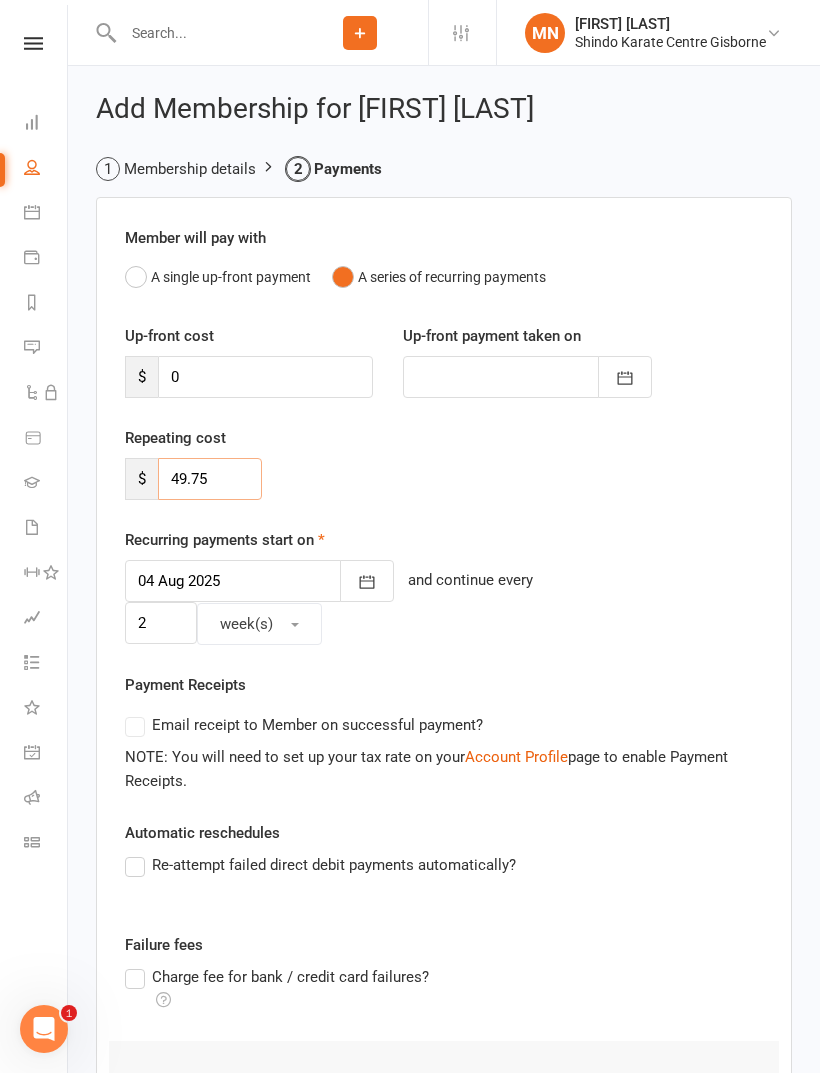 click on "49.75" at bounding box center [210, 479] 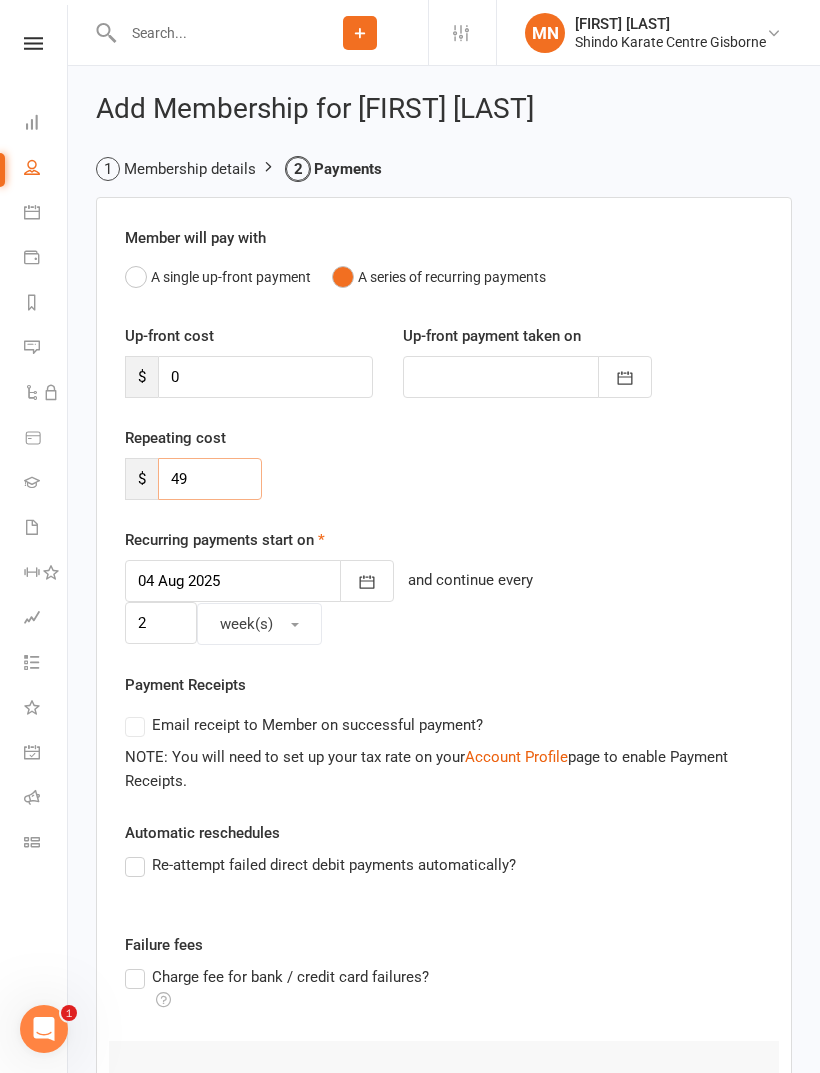 type on "4" 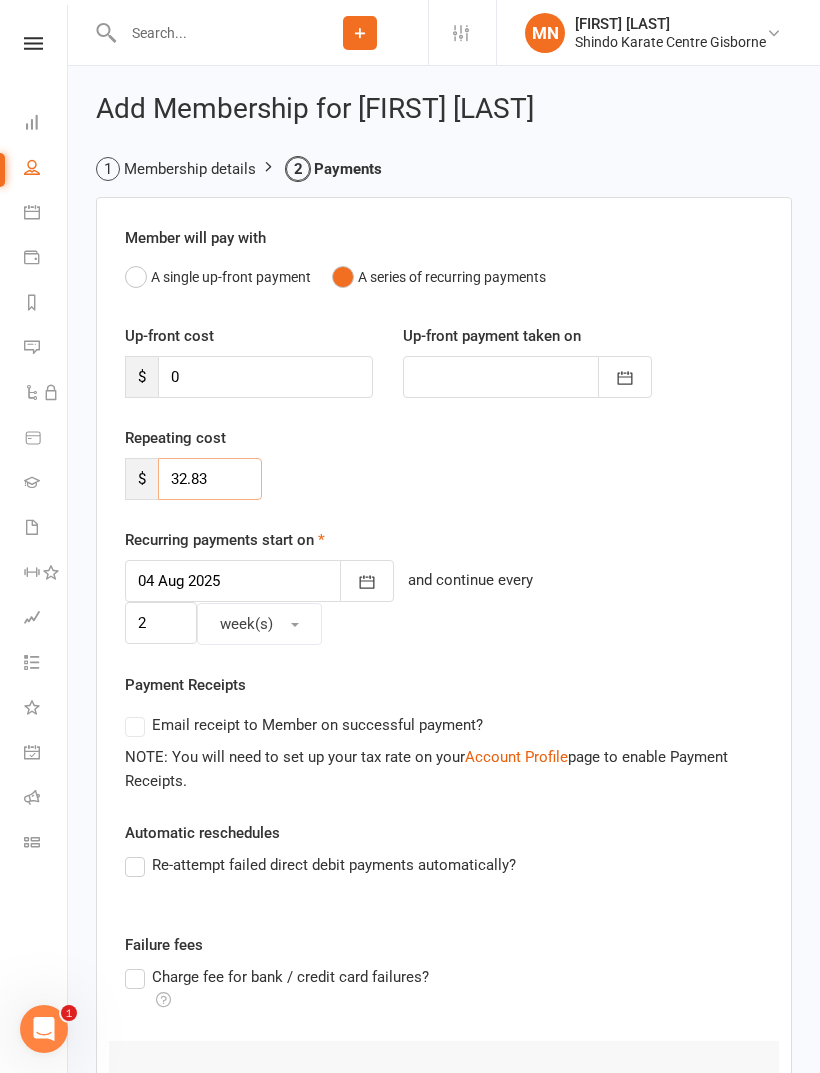 type on "32.83" 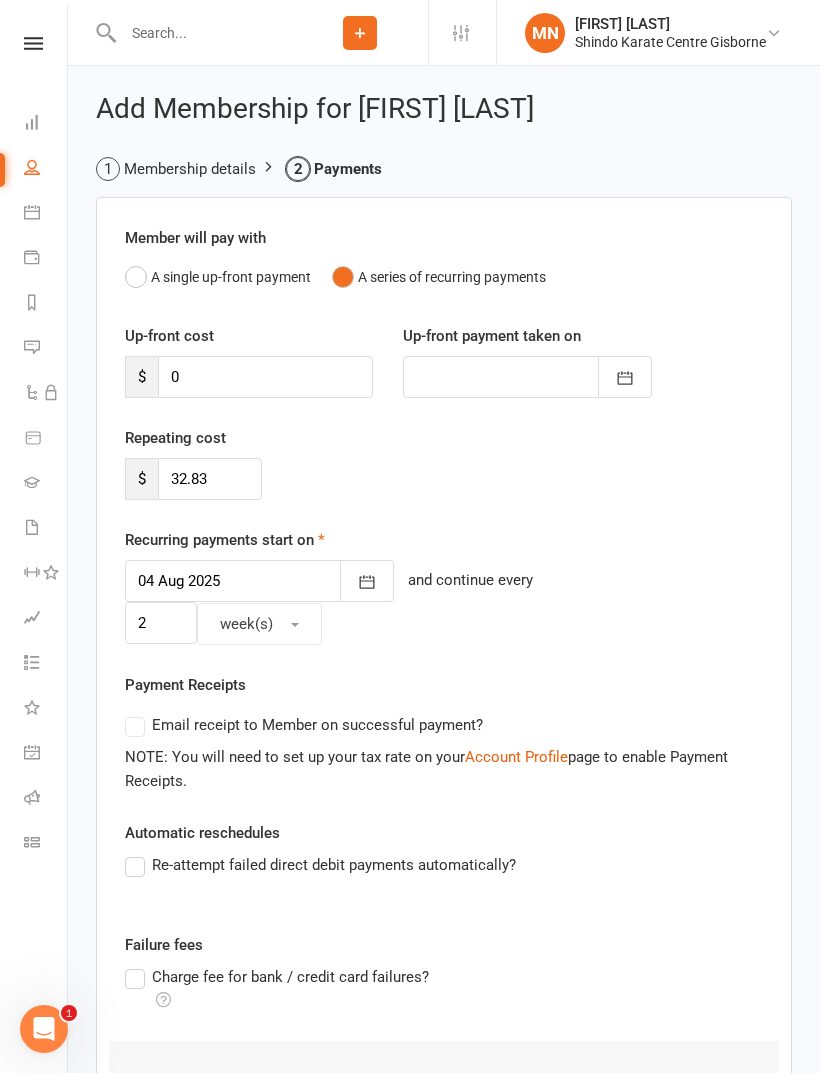 click on "Repeating cost  $ 32.83" at bounding box center (444, 477) 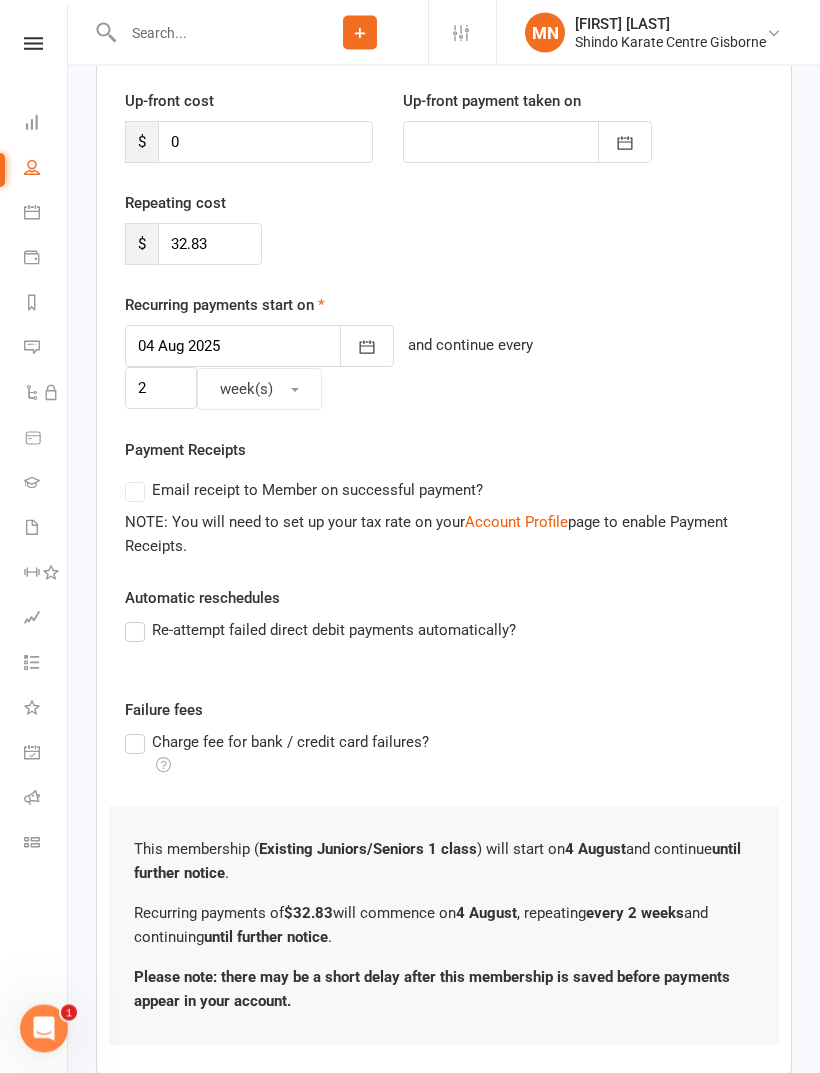 scroll, scrollTop: 265, scrollLeft: 0, axis: vertical 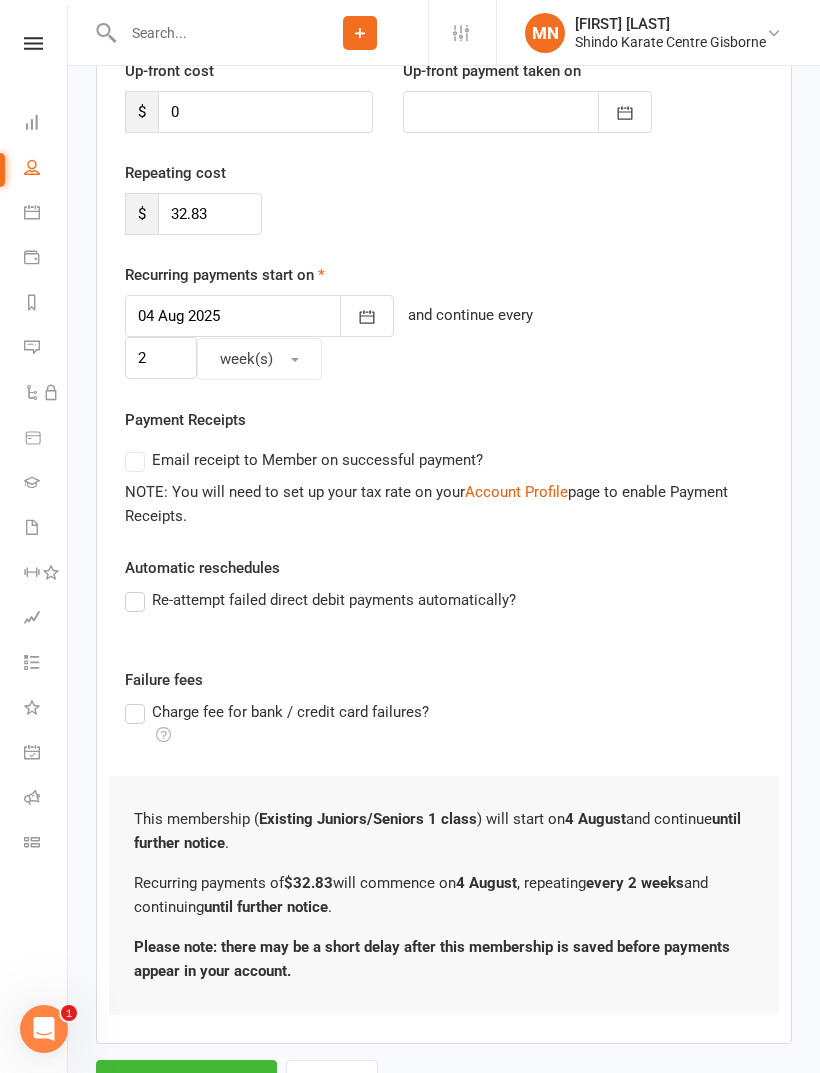 click on "Re-attempt failed direct debit payments automatically?" at bounding box center (320, 600) 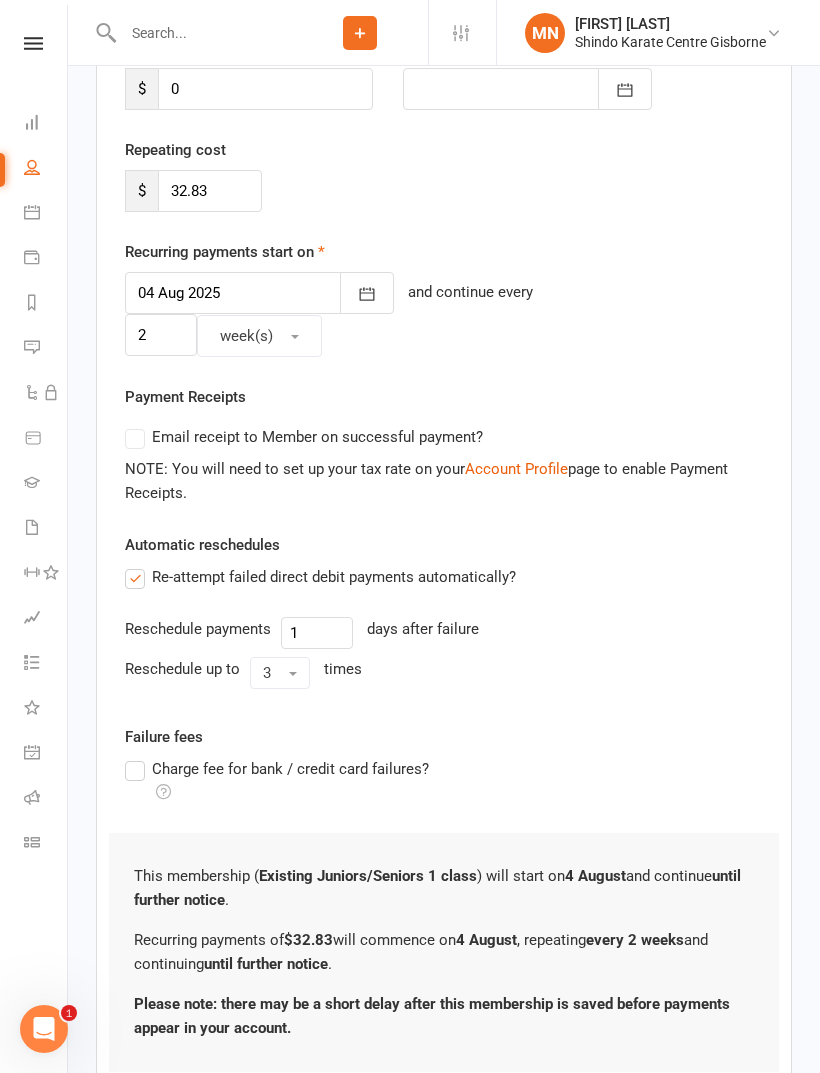 scroll, scrollTop: 345, scrollLeft: 0, axis: vertical 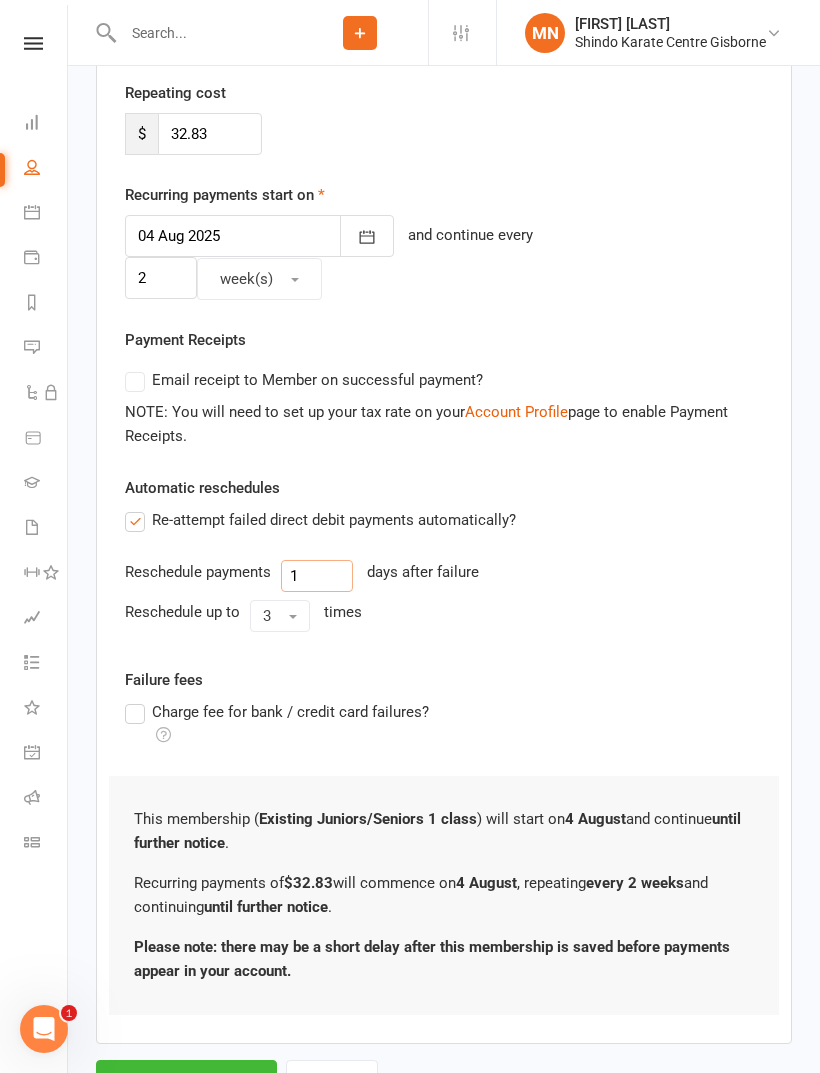 click on "1" at bounding box center [317, 576] 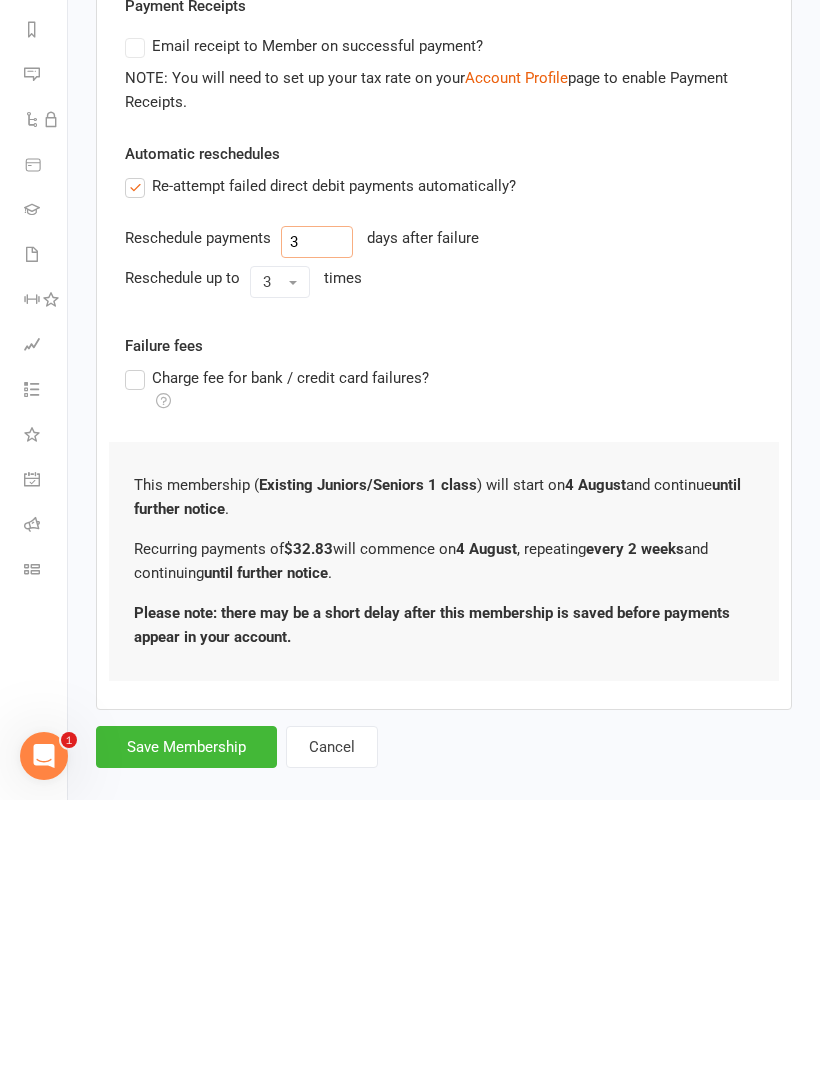 scroll, scrollTop: 409, scrollLeft: 0, axis: vertical 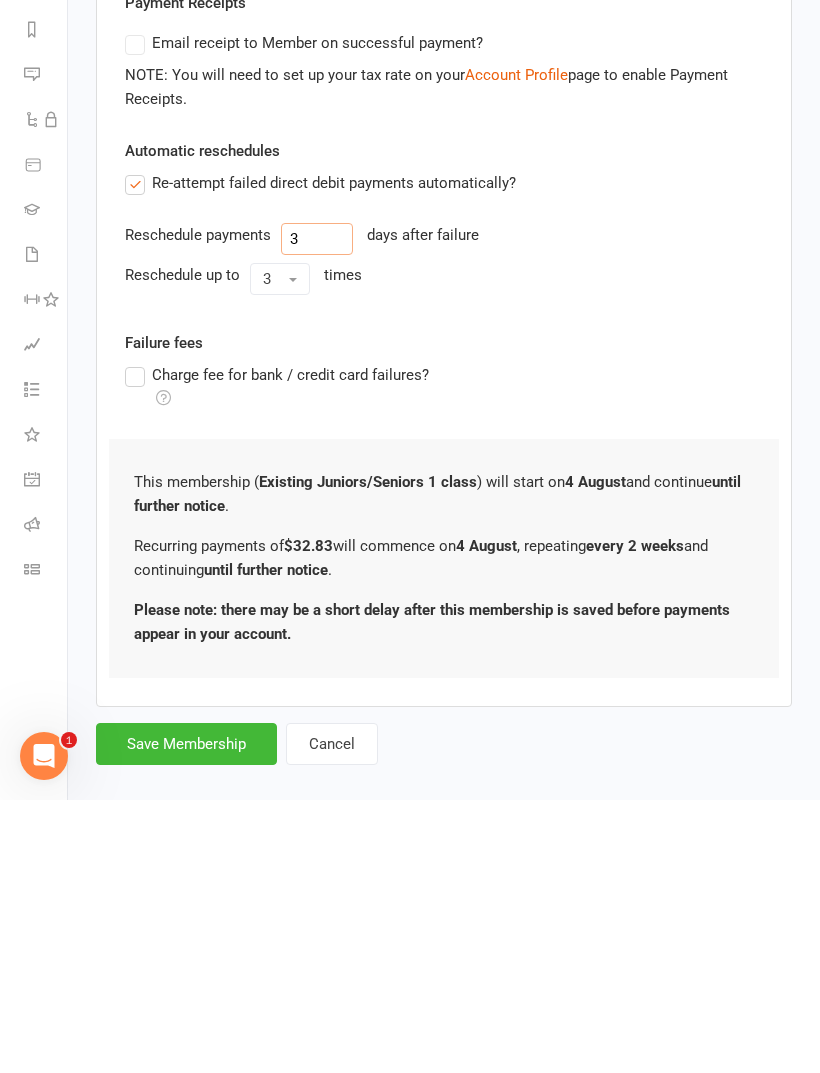 type on "3" 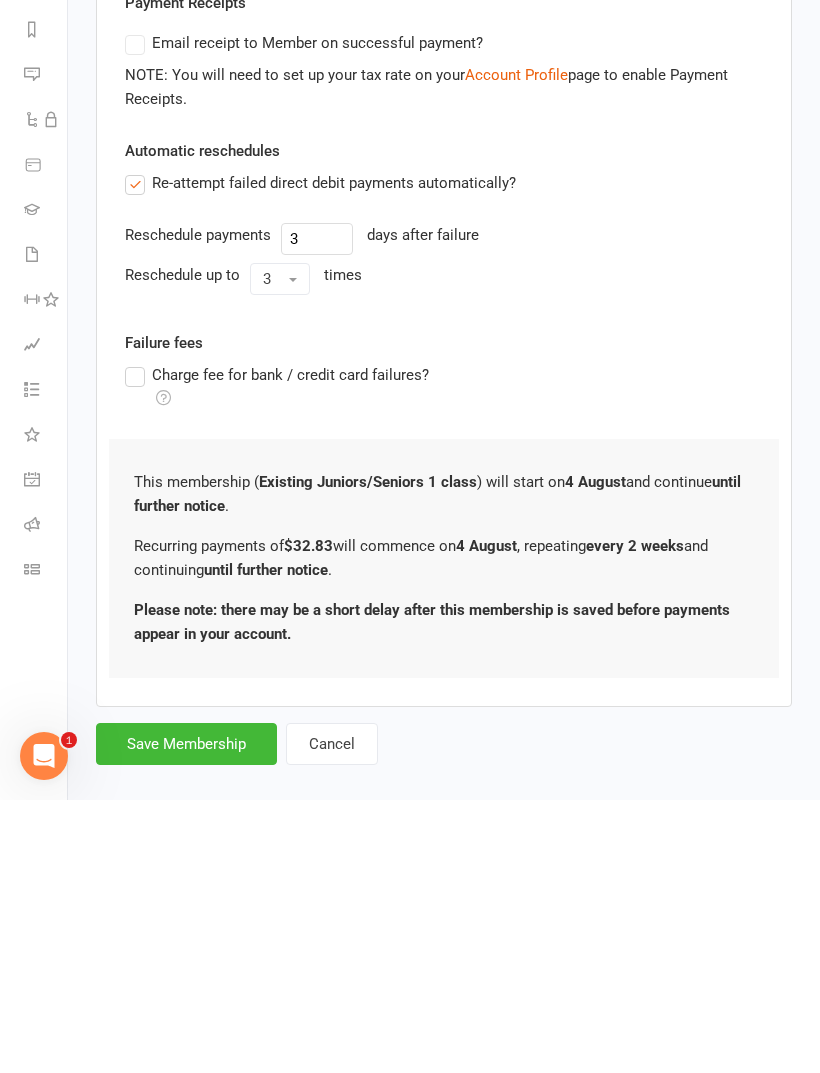 click on "Member will pay with A single up-front payment A series of recurring payments Up-front cost  $ 0 Up-front payment taken on
August 2025
Sun Mon Tue Wed Thu Fri Sat
31
27
28
29
30
31
01
02
32
03
04
05
06
07
08
09
33
10
11
12
13
14
15
16
34
17
18
19
20
21
22
23
35
24
25
26
27" at bounding box center (444, 413) 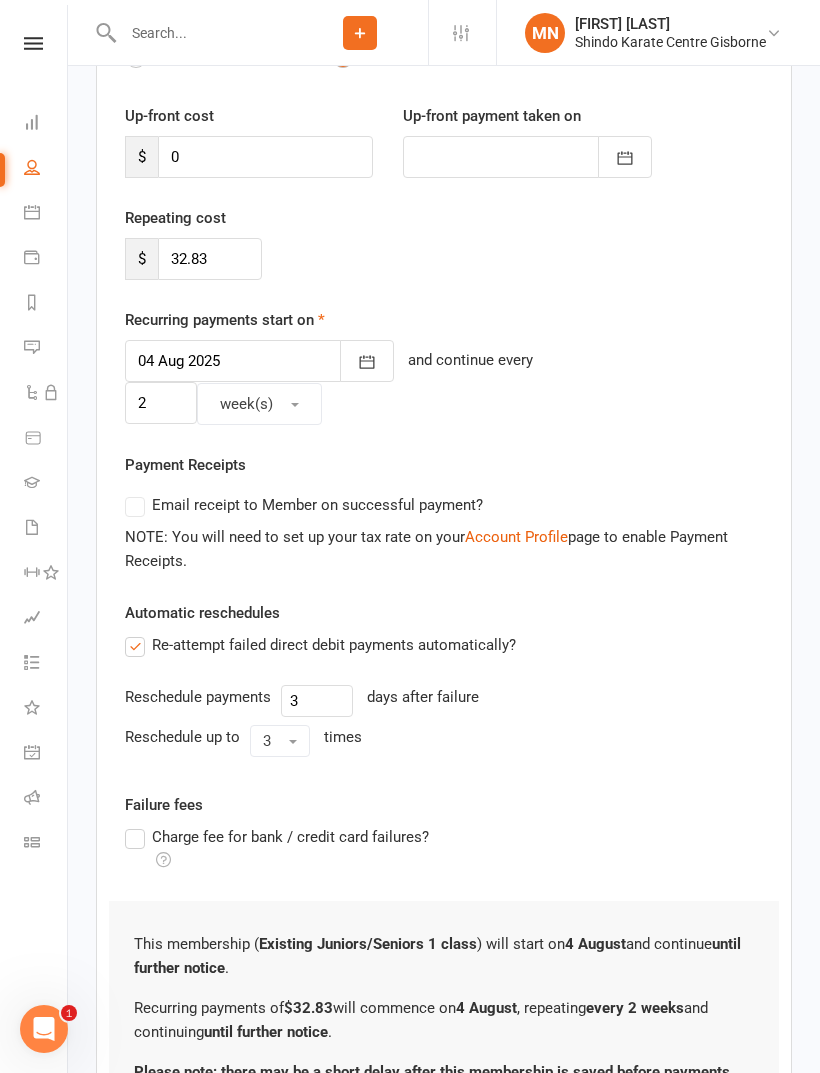 scroll, scrollTop: 345, scrollLeft: 0, axis: vertical 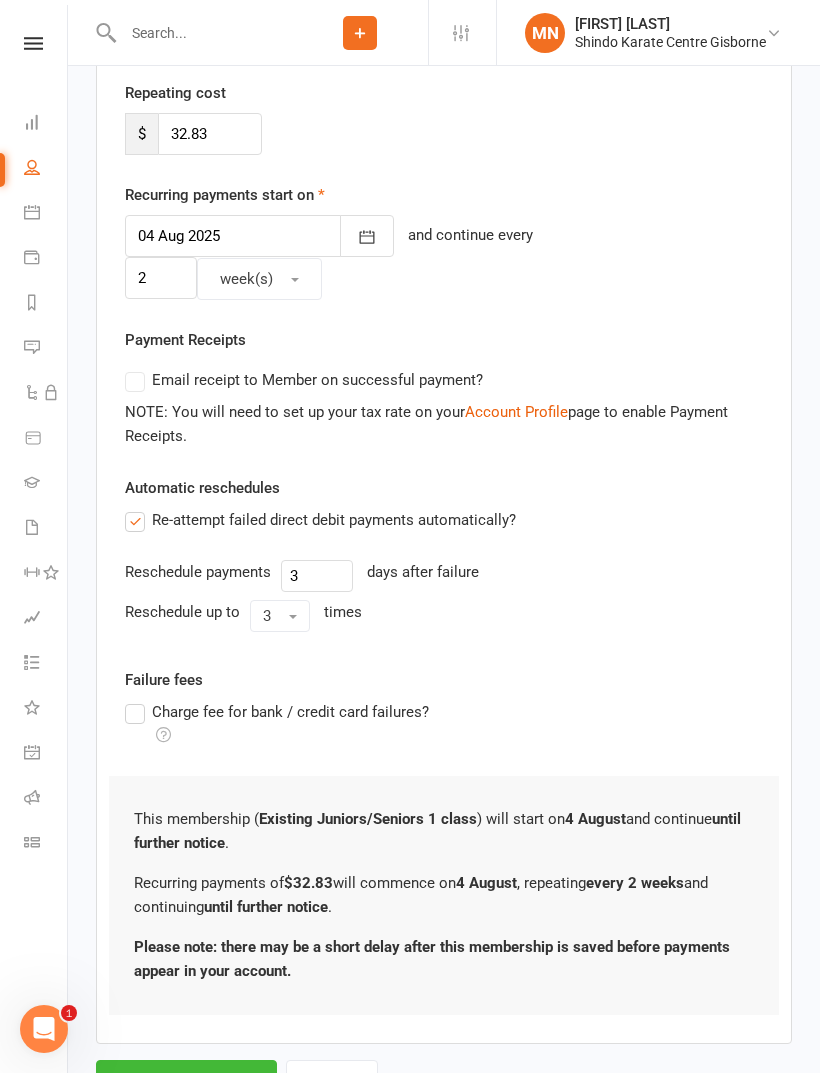 click on "Save Membership" at bounding box center [186, 1081] 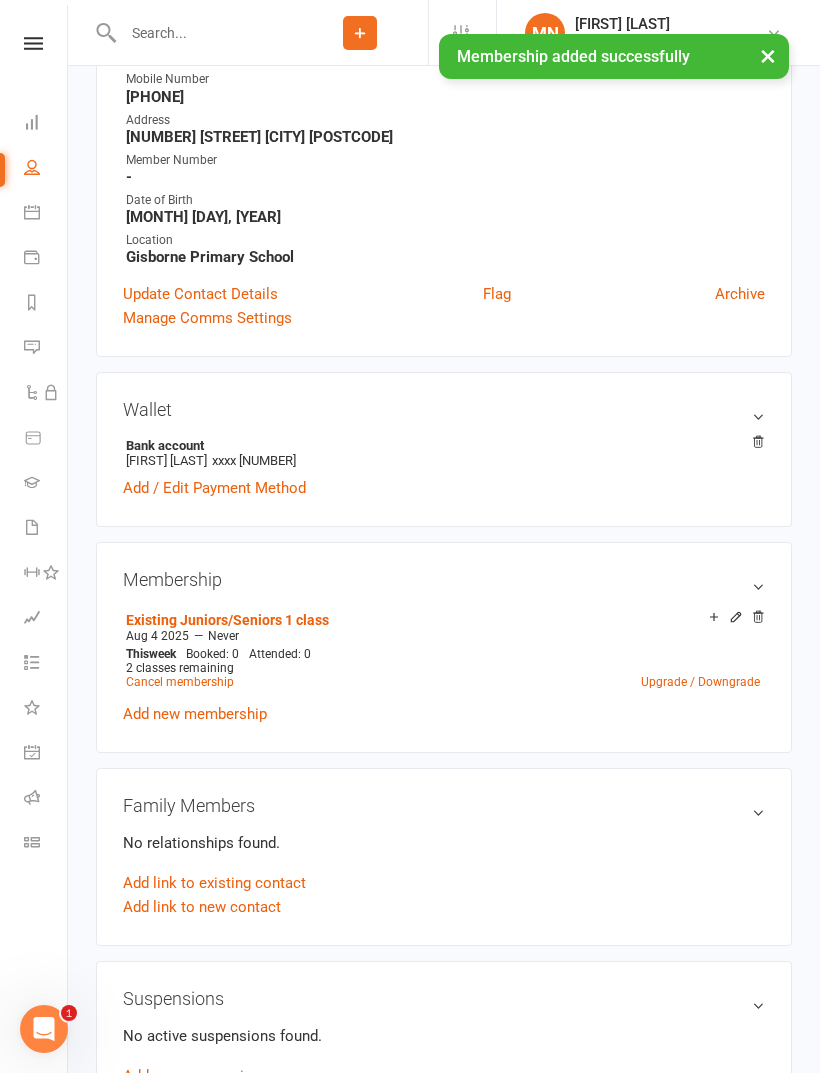 scroll, scrollTop: 0, scrollLeft: 0, axis: both 